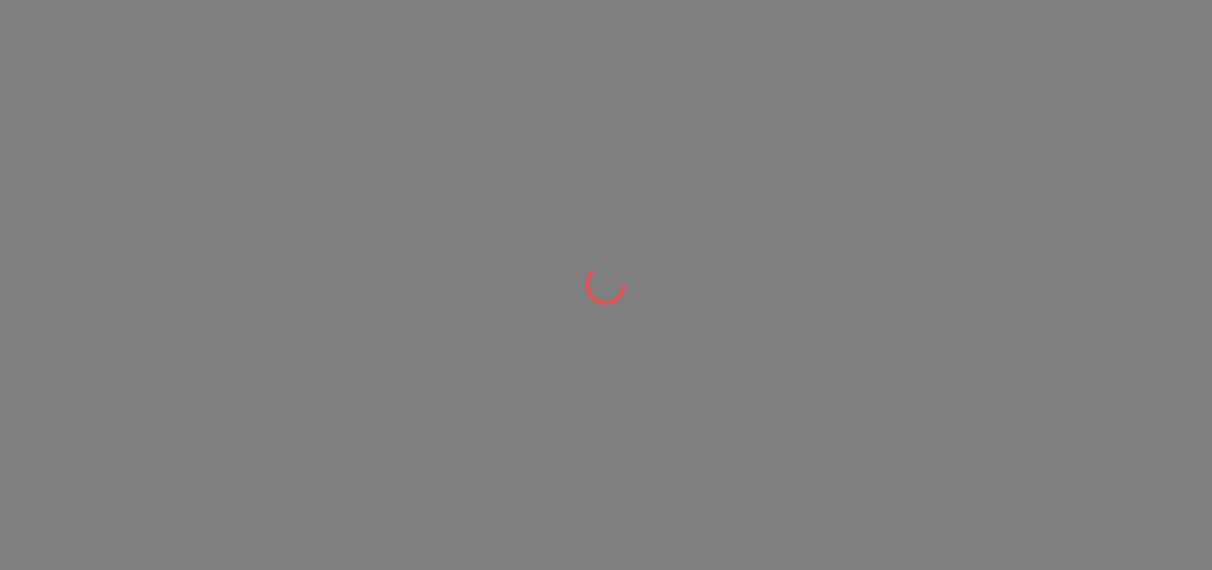 scroll, scrollTop: 0, scrollLeft: 0, axis: both 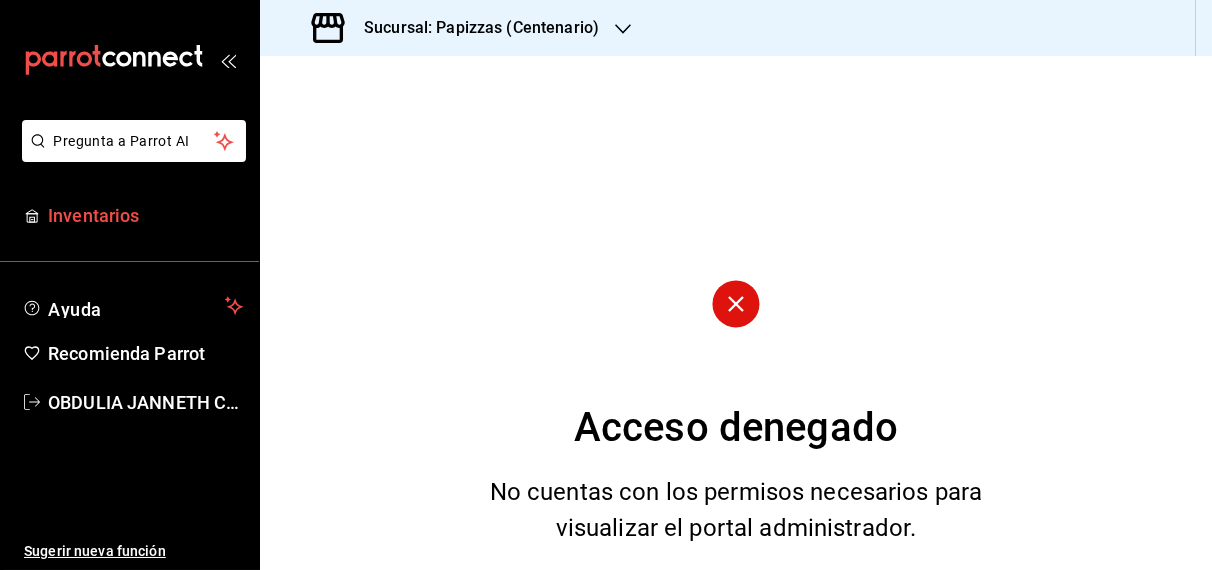 click on "Inventarios" at bounding box center [145, 215] 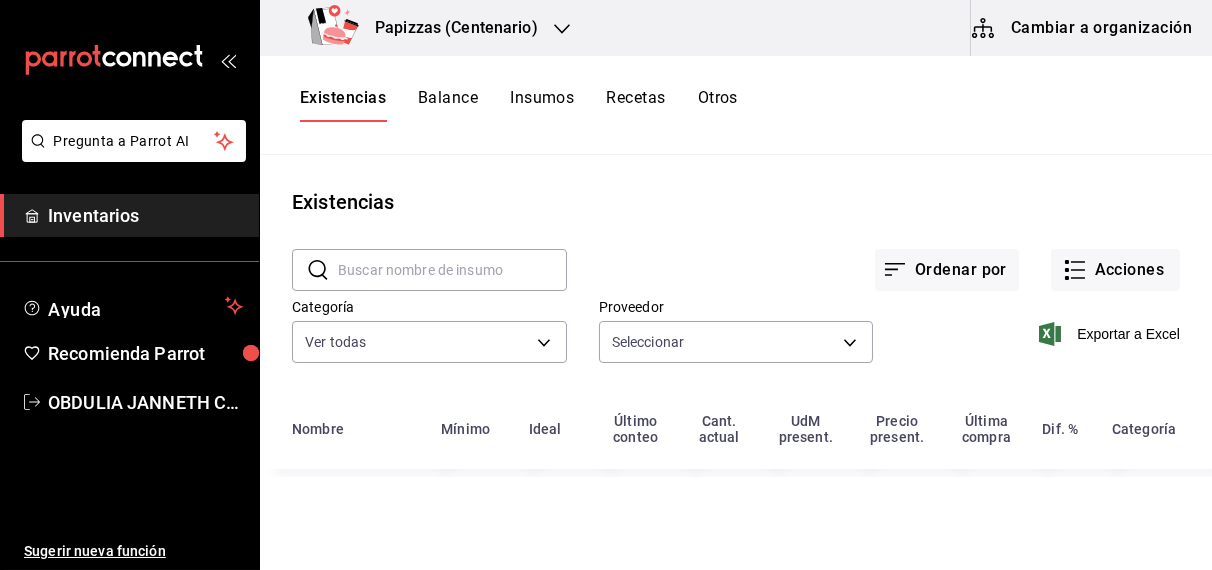 type on "59259b25-7b15-4529-a17f-fa8ef7e7484a,fd93c39f-859b-4130-830c-b038fbd442a0,27d4a81a-9215-4055-9665-65cced6c23b6,8dc11ce6-7464-4b44-a332-7d3119e9e87d,2e3260fd-0d18-44ba-a40b-2f390e3221f8,2a449e60-1878-40e8-ba60-5a9907f89e6b,d9ad0464-8f9f-4133-9230-ef3f1feab389,bb788d8d-86be-4df4-8c53-147df1837747,35ec5f1a-388f-4454-9793-154ef742ecbf,ed254eef-6da3-4006-b0f4-220fd5f8a5d5,2c7df5ad-69a6-4fea-9ad2-c1ca06a301be,e305bee5-7445-4a79-8173-39e76e33d26f,e0b44bcd-d2a4-4741-8b9b-677cbaf0c3ef,06da76f3-40a3-4069-beb8-00922209931b,854b8115-835d-4b79-b7e6-3d5792738733,04c01752-4fd9-488d-85d6-c07268c1d1c4,7455d7c8-d128-47d7-9bd0-fe8fafd21de8,aa11f856-fc3c-4eca-905c-824817fadf57,a3581fac-053b-4b1a-bba8-525ed14d59de,0f4ec66f-1cdf-44b8-9021-834cc2d5b817" 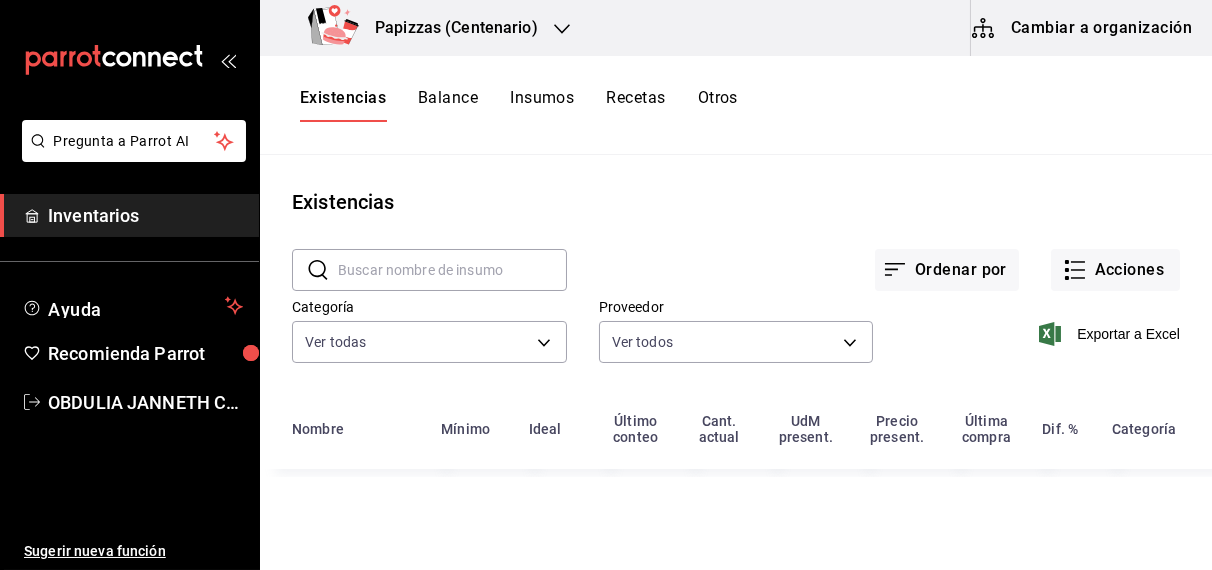 click on "Otros" at bounding box center (718, 105) 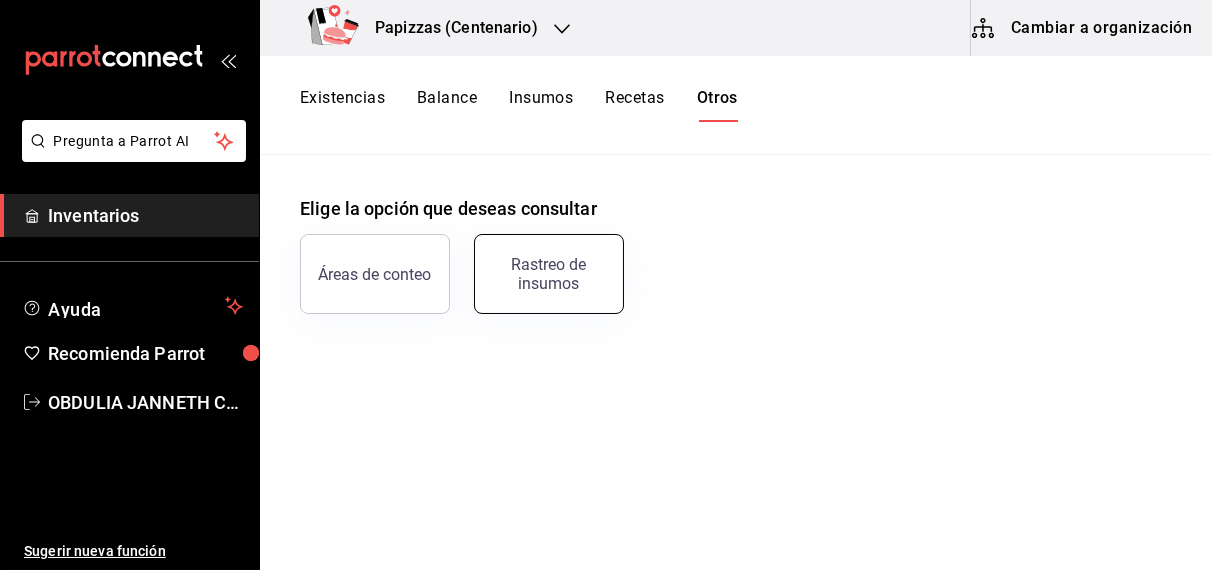 click on "Rastreo de insumos" at bounding box center [549, 274] 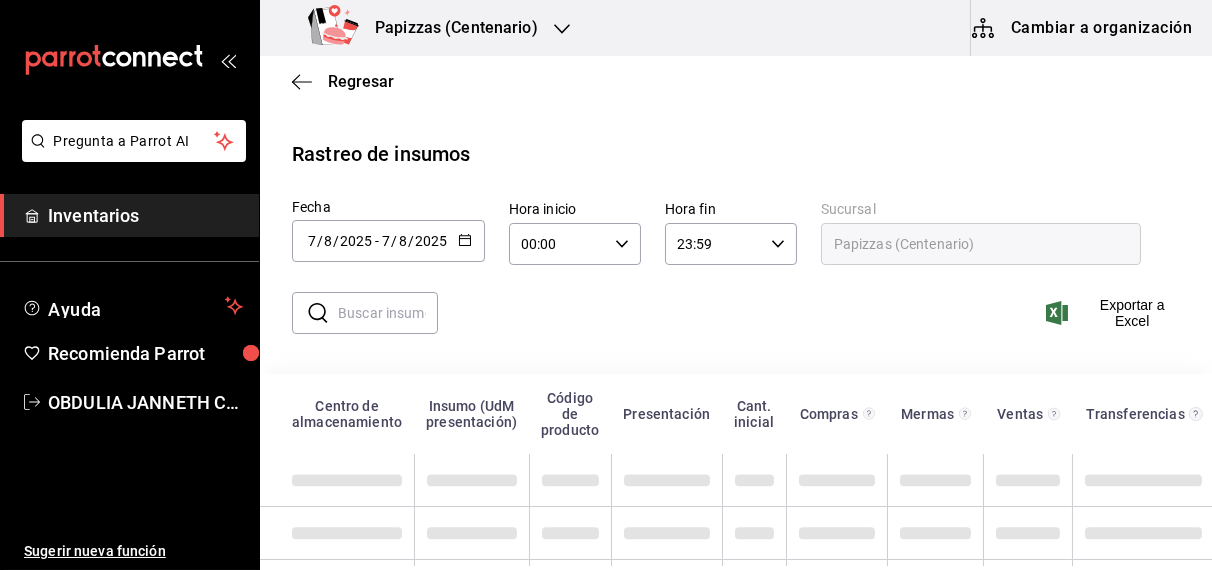 click 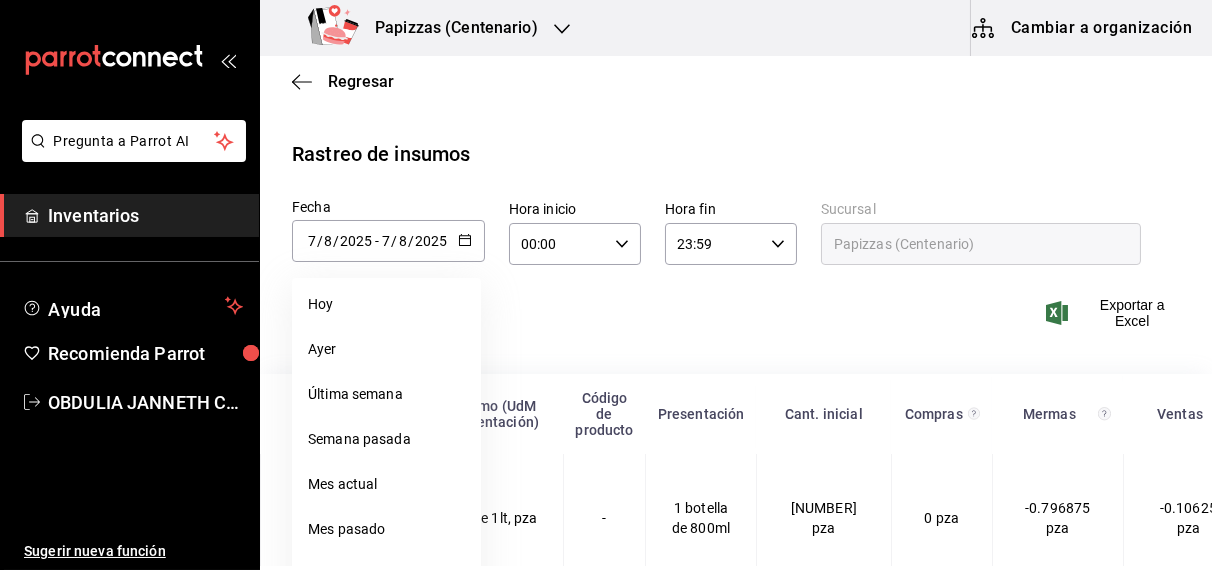 scroll, scrollTop: 158, scrollLeft: 0, axis: vertical 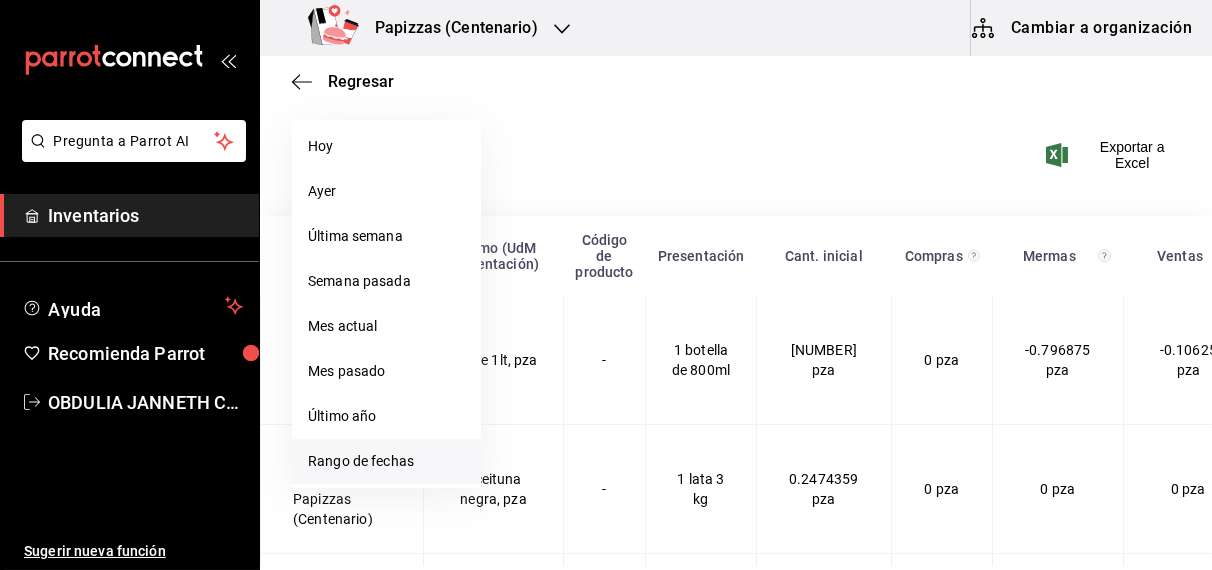 click on "Rango de fechas" at bounding box center [386, 461] 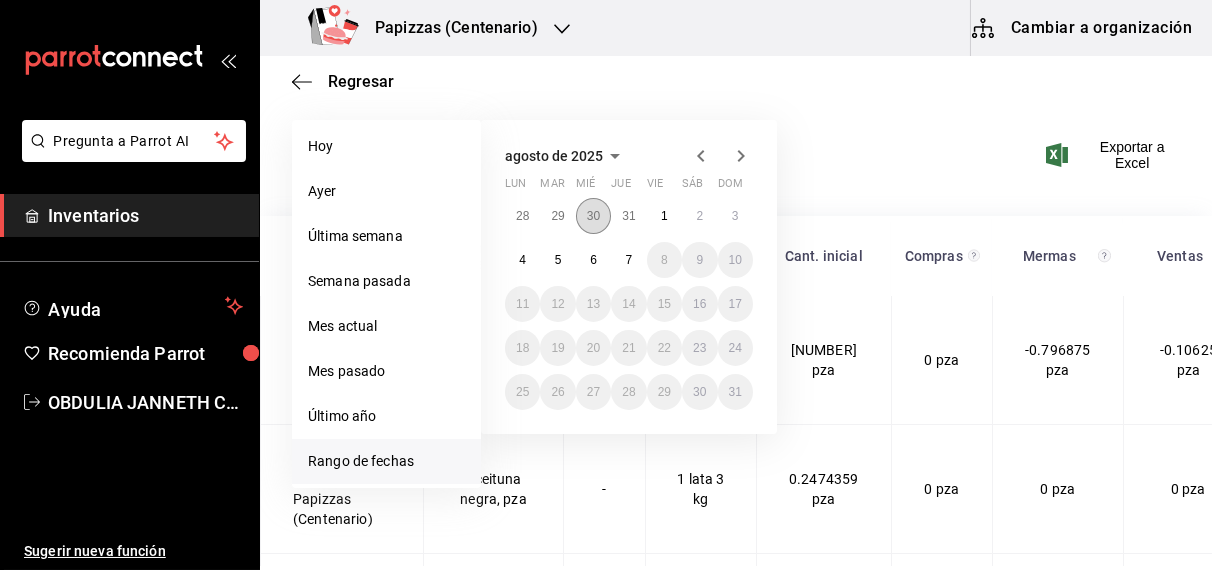 click on "30" at bounding box center (593, 216) 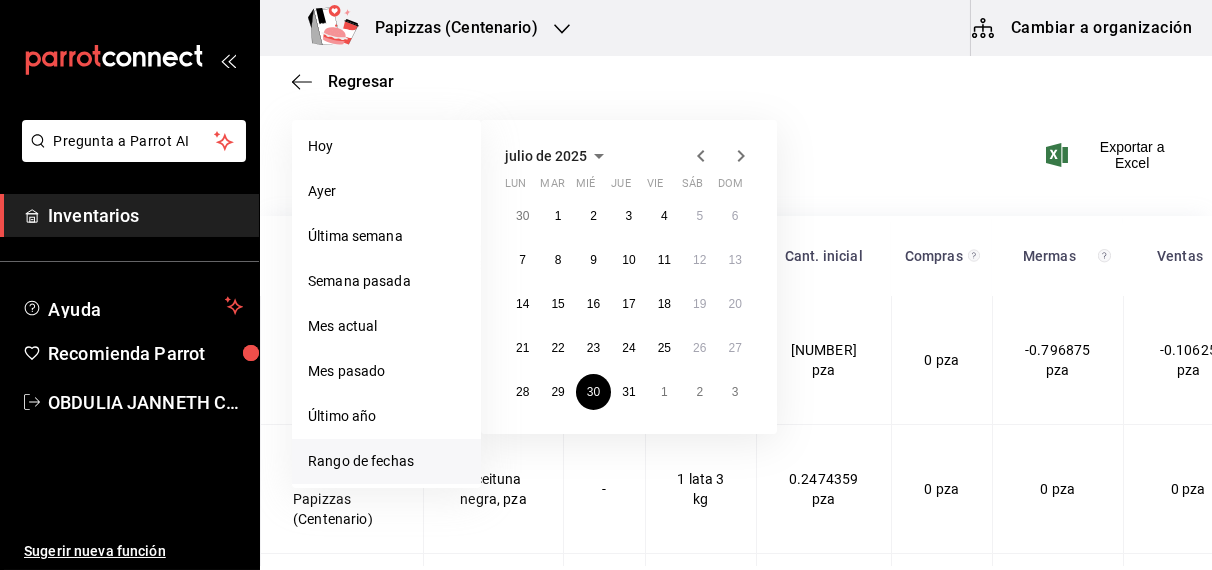 click 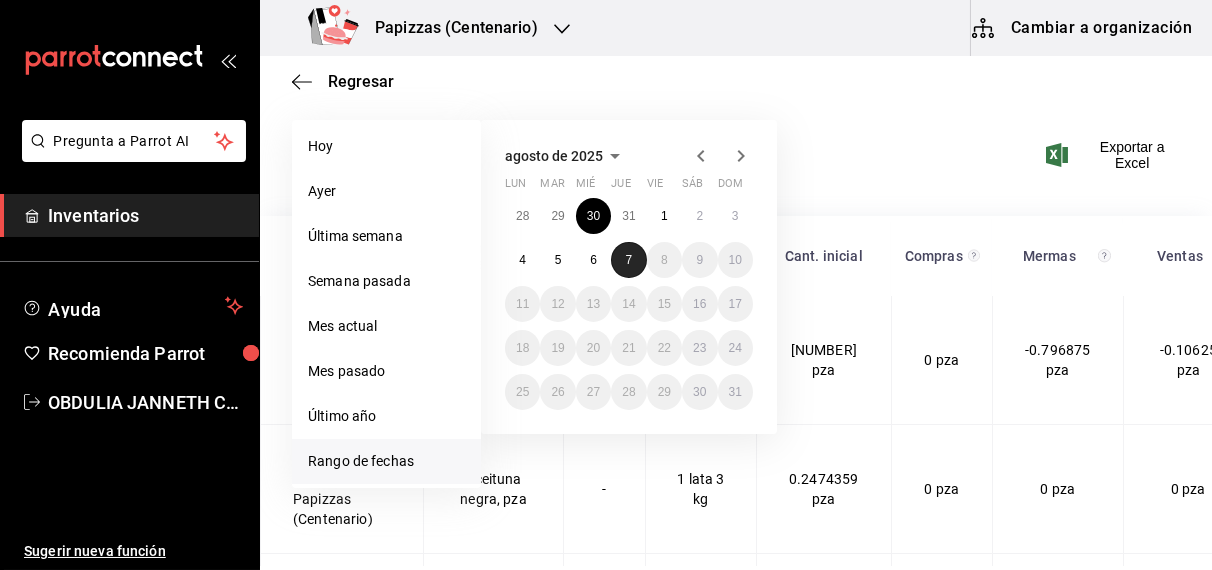 click on "7" at bounding box center (629, 260) 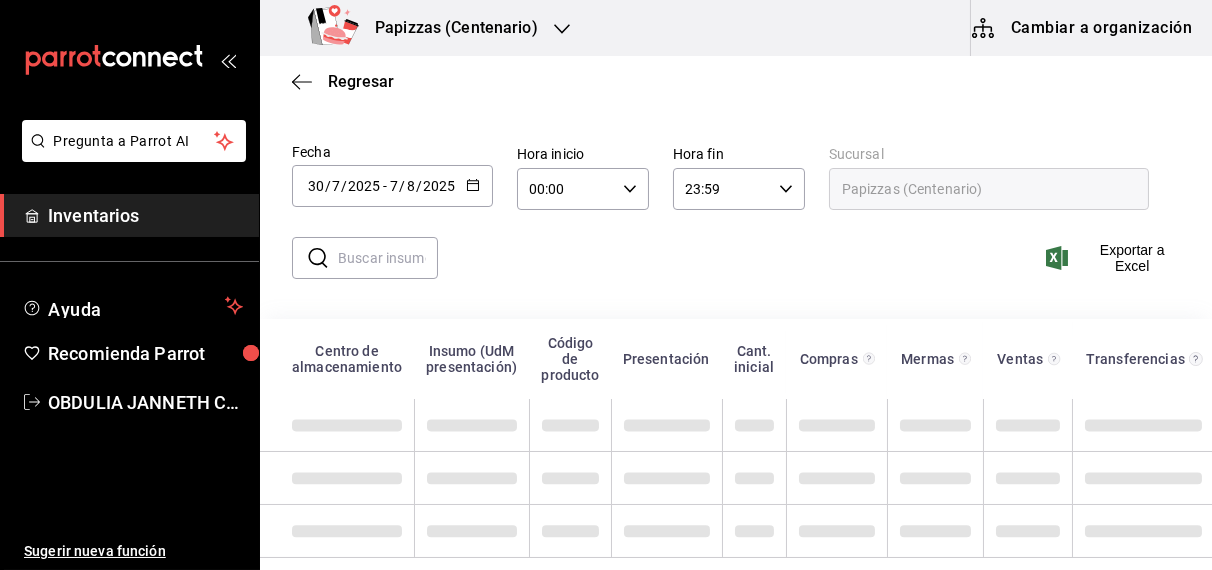 scroll, scrollTop: 72, scrollLeft: 0, axis: vertical 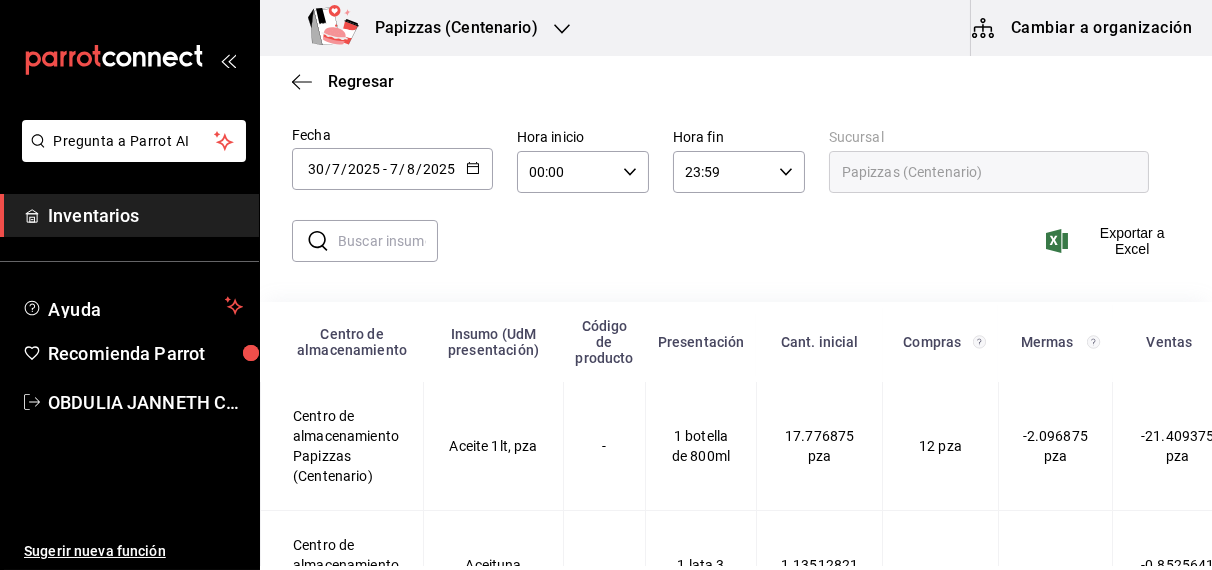 click on "Centro de almacenamiento" at bounding box center [352, 342] 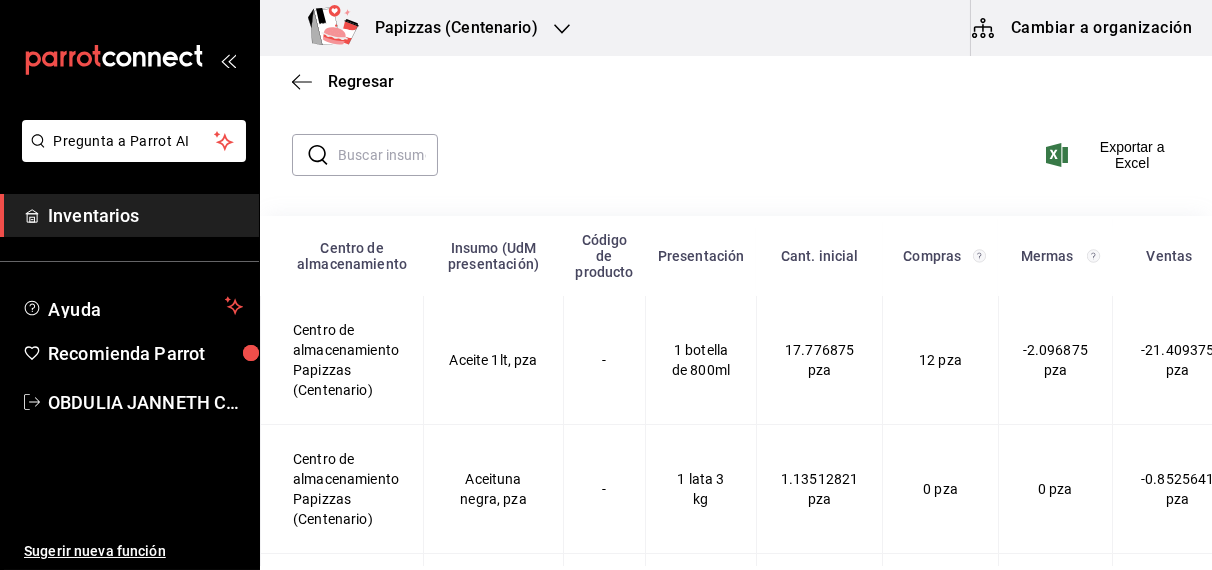 click at bounding box center (388, 155) 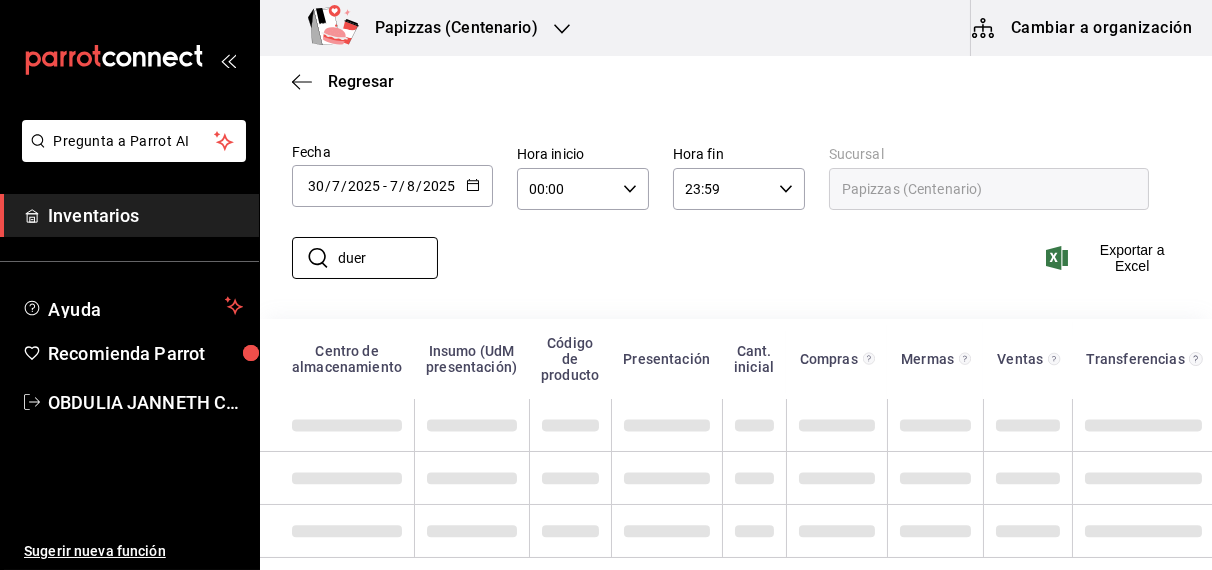 scroll, scrollTop: 72, scrollLeft: 0, axis: vertical 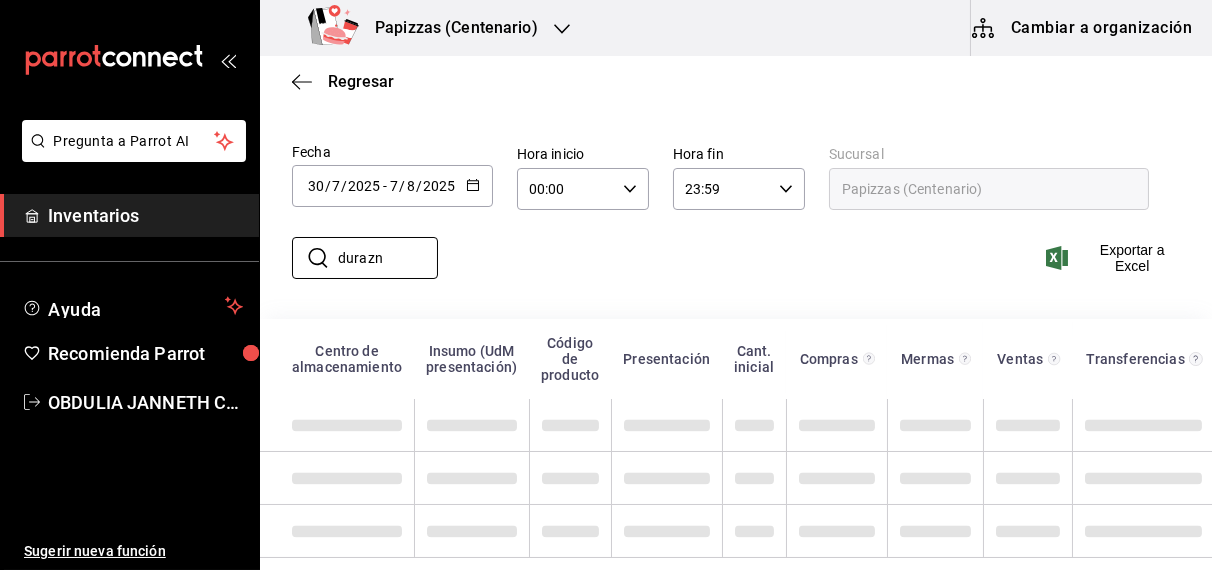 type on "durazno" 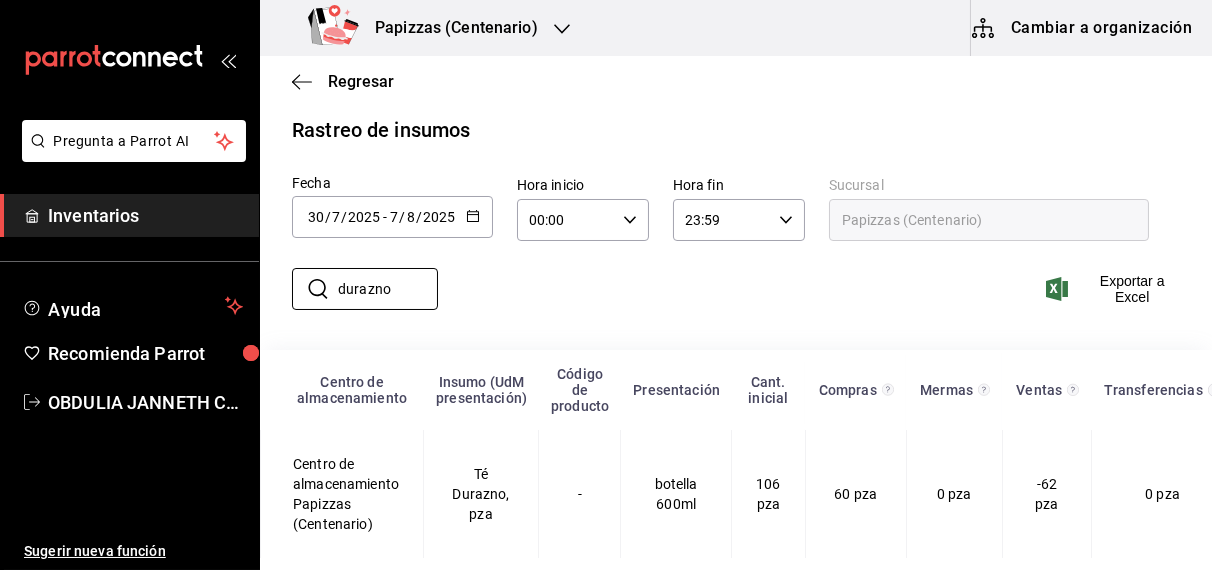 scroll, scrollTop: 42, scrollLeft: 0, axis: vertical 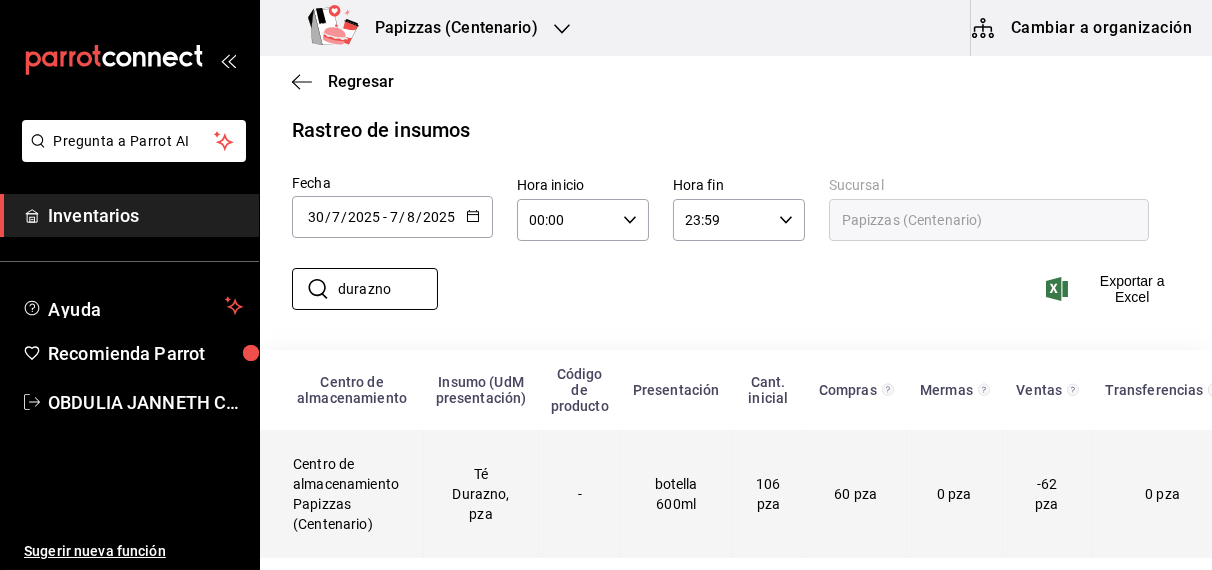 click on "botella 600ml" at bounding box center [676, 494] 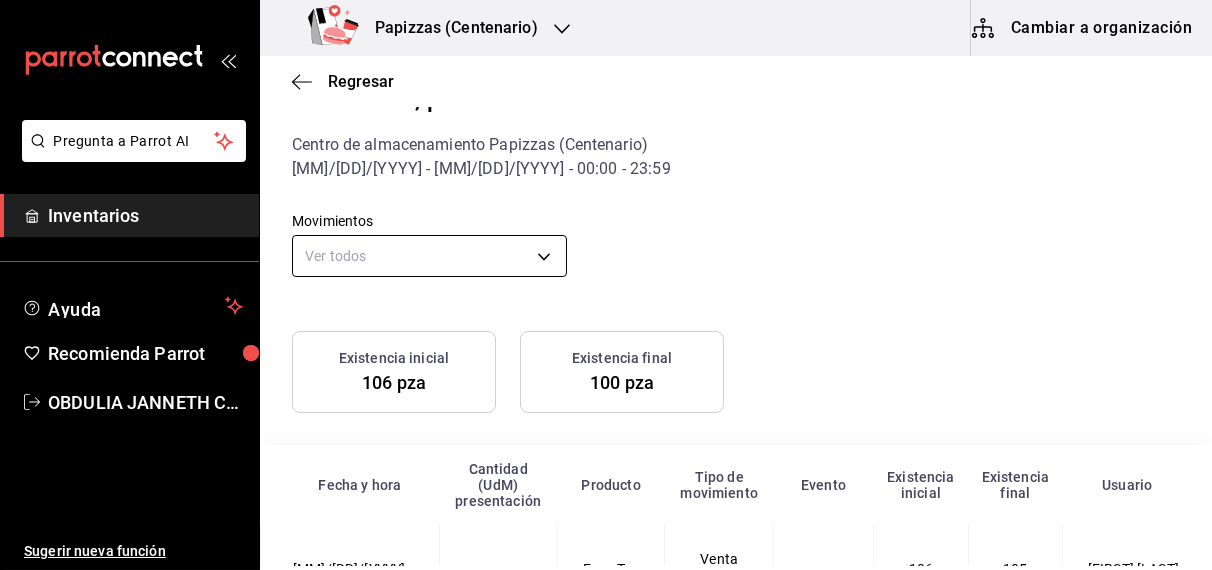 click on "Pregunta a Parrot AI Inventarios   Ayuda Recomienda Parrot   [FIRST] [LAST] [LAST]   Sugerir nueva función   Papizzas (Centenario) Cambiar a organización Regresar Té Durazno, pza Centro de almacenamiento Papizzas (Centenario) [MM]/[DD]/[YYYY] - [MM]/[DD]/[YYYY] - 00:00 - 23:59 Movimientos Ver todos default Existencia inicial 106 pza Existencia final 100 pza Fecha y hora Cantidad (UdM) presentación Producto Tipo de movimiento Evento Existencia inicial Existencia final Usuario [MM]/[DD]/[YYYY] [H]:[MM] [AM/PM] -1 pza Fuze Tea Durazno Venta 300725-P-0004 Salida 106 pza 105 pza [FIRST] [LAST] [LAST] [MM]/[DD]/[YYYY] [H]:[MM] [AM/PM] -1 pza Fuze Tea Durazno Venta 300725-P-0007 Salida 105 pza 104 pza [FIRST] [LAST] [MM]/[DD]/[YYYY] [H]:[MM] [AM/PM] -1 pza Fuze Tea Durazno Venta 300725-P-0013 Salida 104 pza 103 pza [FIRST] [LAST] [MM]/[DD]/[YYYY] [H]:[MM] [AM/PM] -1 pza Fuze Tea Durazno Venta 300725-P-0013 Salida 103 pza 102 pza [FIRST] [LAST] [MM]/[DD]/[YYYY] [H]:[MM] [AM/PM] -1 pza Fuze Tea Durazno Venta 300725-P-0015 Salida 102 pza 101 pza [FIRST] [LAST] -1 pza Venta" at bounding box center [606, 283] 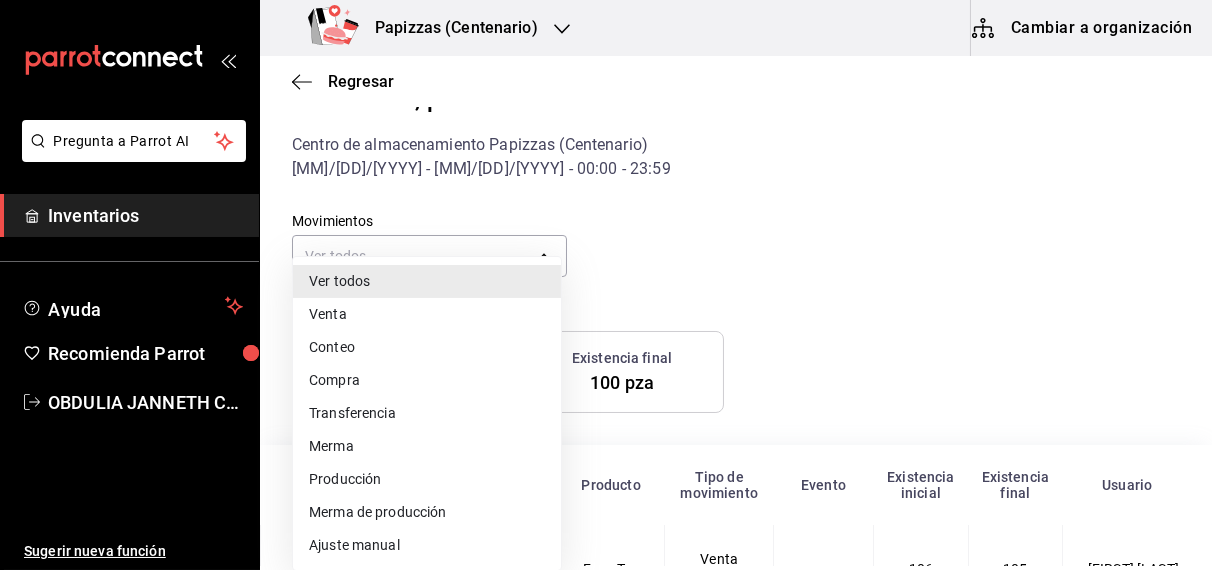 click on "Compra" at bounding box center (427, 380) 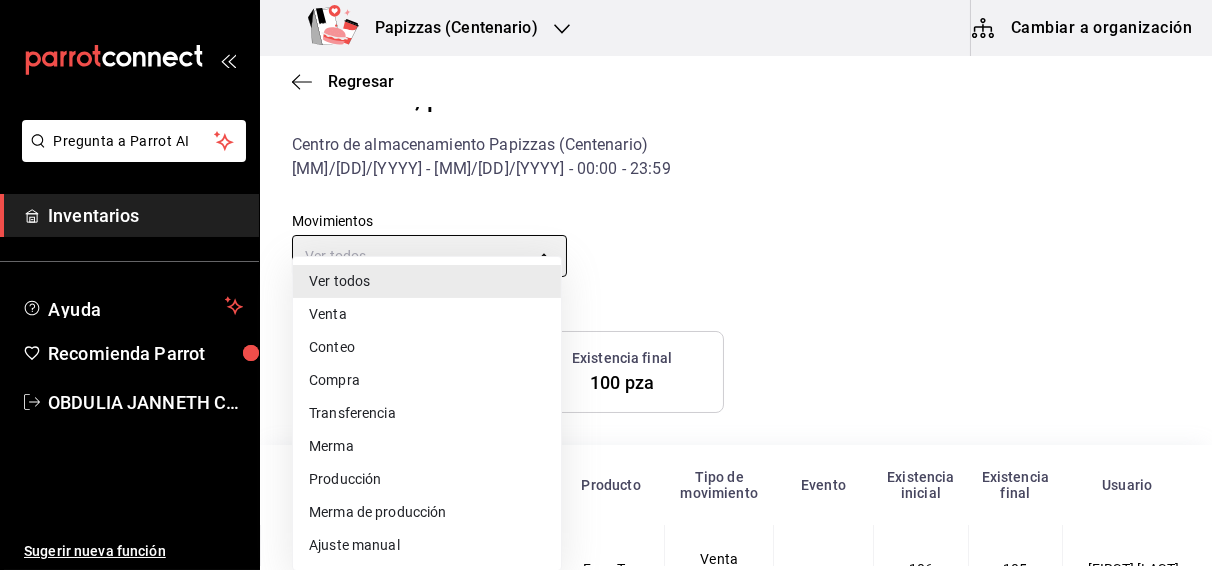 type on "PURCHASE" 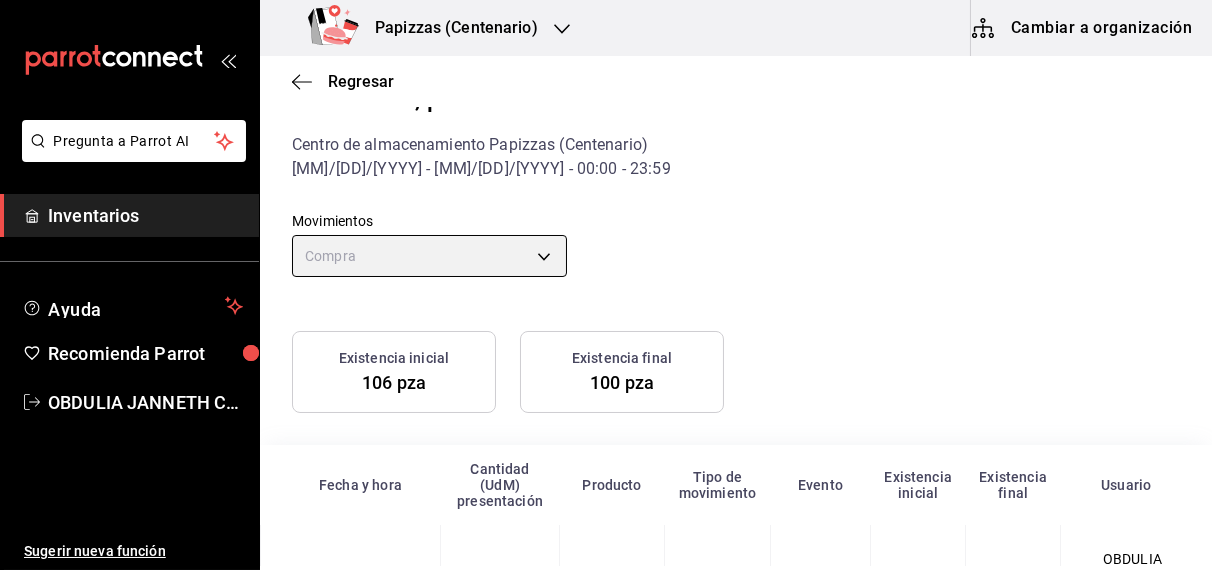 scroll, scrollTop: 121, scrollLeft: 0, axis: vertical 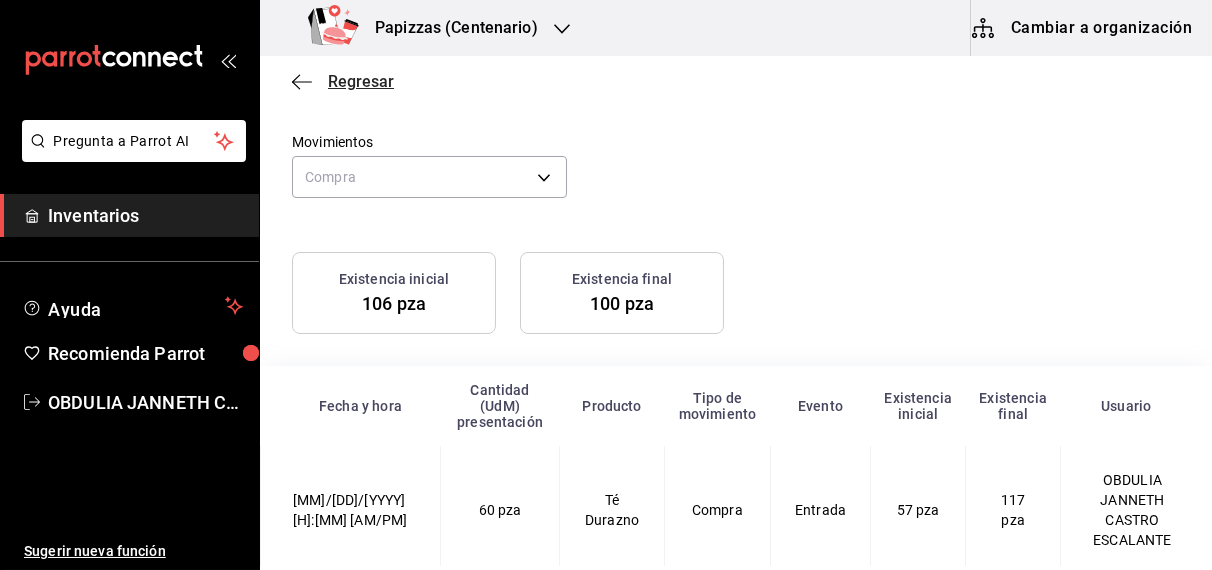 click on "Regresar" at bounding box center [361, 81] 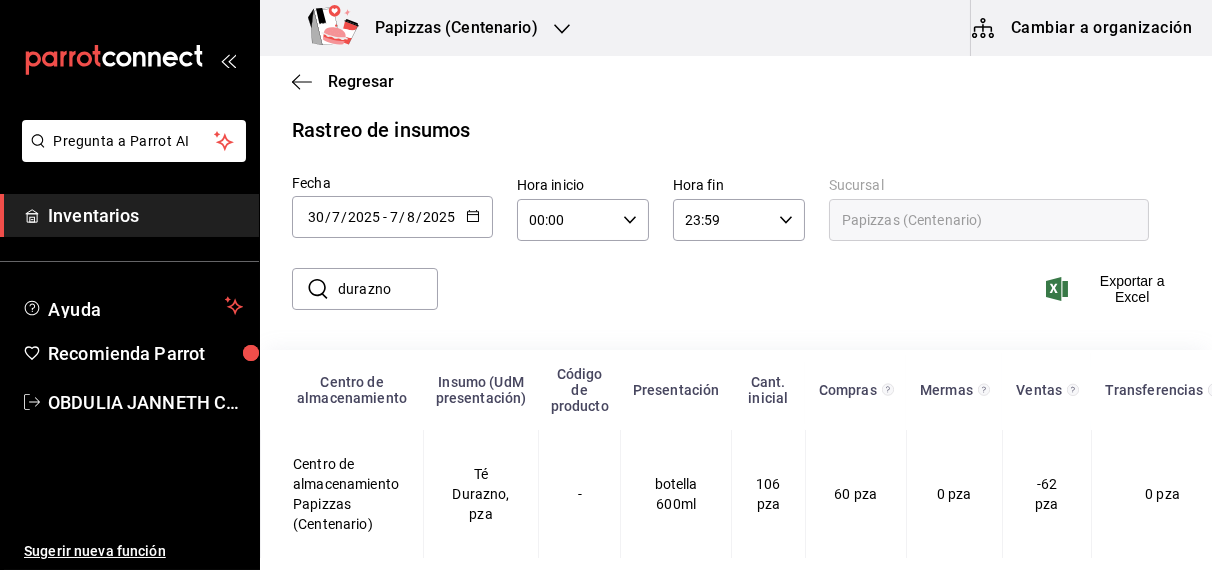 scroll, scrollTop: 42, scrollLeft: 0, axis: vertical 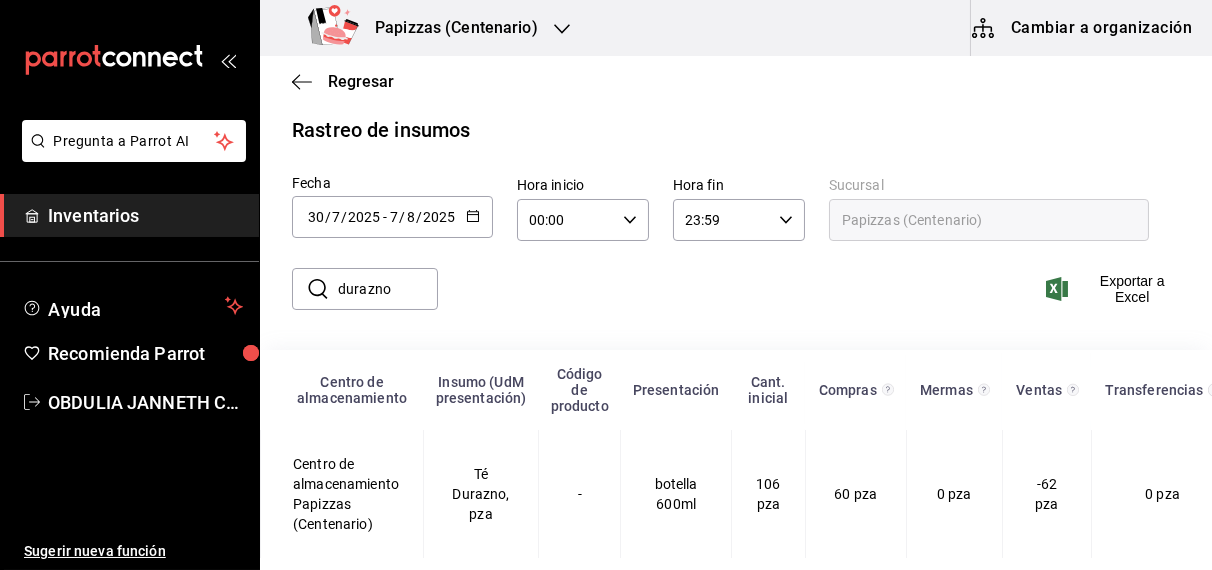 click on "durazno" at bounding box center (388, 289) 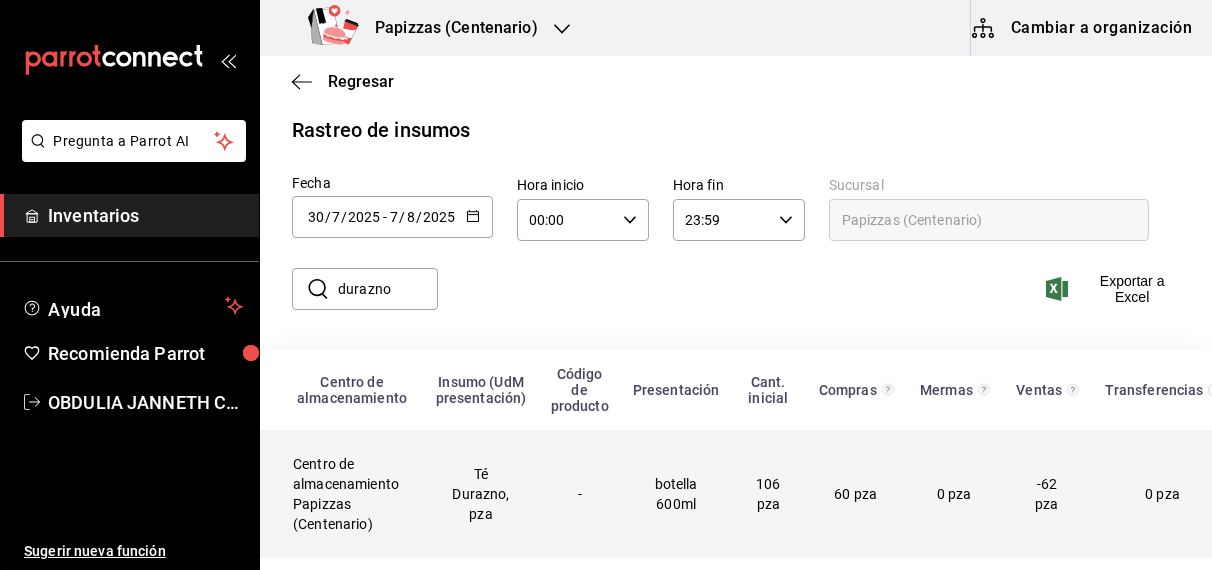 click on "Té Durazno, pza" at bounding box center [481, 494] 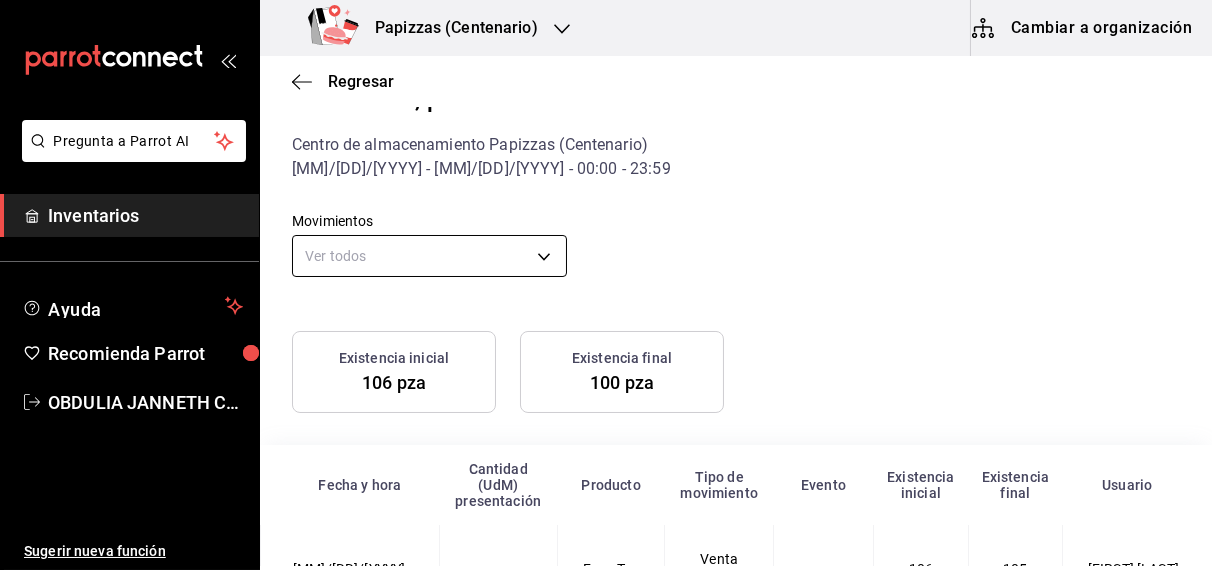 click on "Pregunta a Parrot AI Inventarios   Ayuda Recomienda Parrot   [FIRST] [LAST] [LAST]   Sugerir nueva función   Papizzas (Centenario) Cambiar a organización Regresar Té Durazno, pza Centro de almacenamiento Papizzas (Centenario) [MM]/[DD]/[YYYY] - [MM]/[DD]/[YYYY] - 00:00 - 23:59 Movimientos Ver todos default Existencia inicial 106 pza Existencia final 100 pza Fecha y hora Cantidad (UdM) presentación Producto Tipo de movimiento Evento Existencia inicial Existencia final Usuario [MM]/[DD]/[YYYY] [H]:[MM] [AM/PM] -1 pza Fuze Tea Durazno Venta 300725-P-0004 Salida 106 pza 105 pza [FIRST] [LAST] [LAST] [MM]/[DD]/[YYYY] [H]:[MM] [AM/PM] -1 pza Fuze Tea Durazno Venta 300725-P-0007 Salida 105 pza 104 pza [FIRST] [LAST] [MM]/[DD]/[YYYY] [H]:[MM] [AM/PM] -1 pza Fuze Tea Durazno Venta 300725-P-0013 Salida 104 pza 103 pza [FIRST] [LAST] [MM]/[DD]/[YYYY] [H]:[MM] [AM/PM] -1 pza Fuze Tea Durazno Venta 300725-P-0013 Salida 103 pza 102 pza [FIRST] [LAST] [MM]/[DD]/[YYYY] [H]:[MM] [AM/PM] -1 pza Fuze Tea Durazno Venta 300725-P-0015 Salida 102 pza 101 pza [FIRST] [LAST] -1 pza Venta" at bounding box center (606, 283) 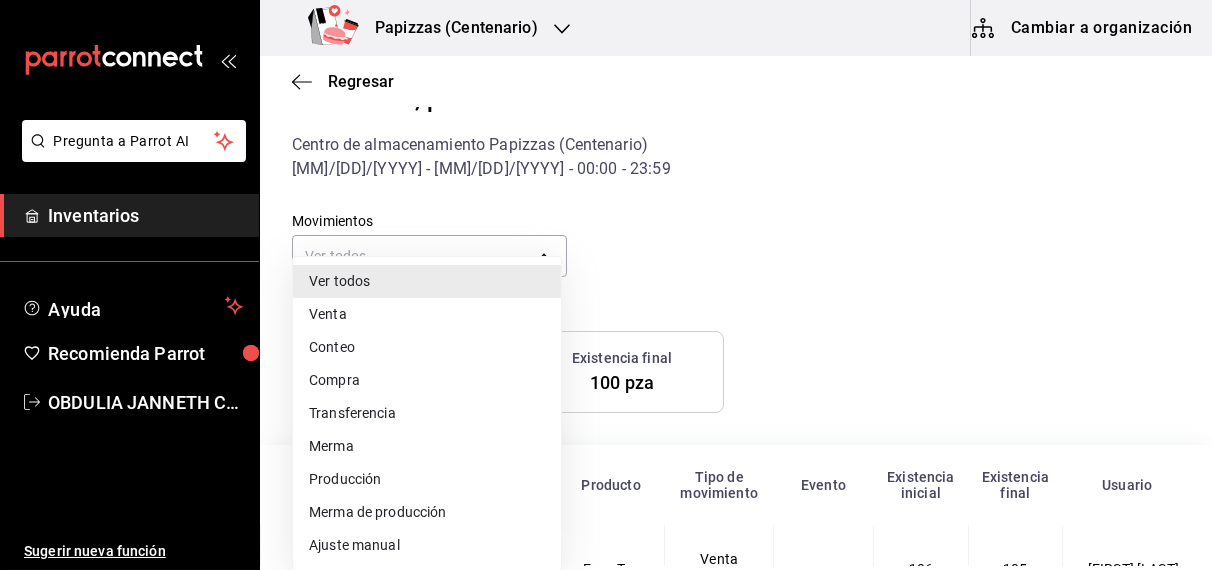 click on "Ajuste manual" at bounding box center (427, 545) 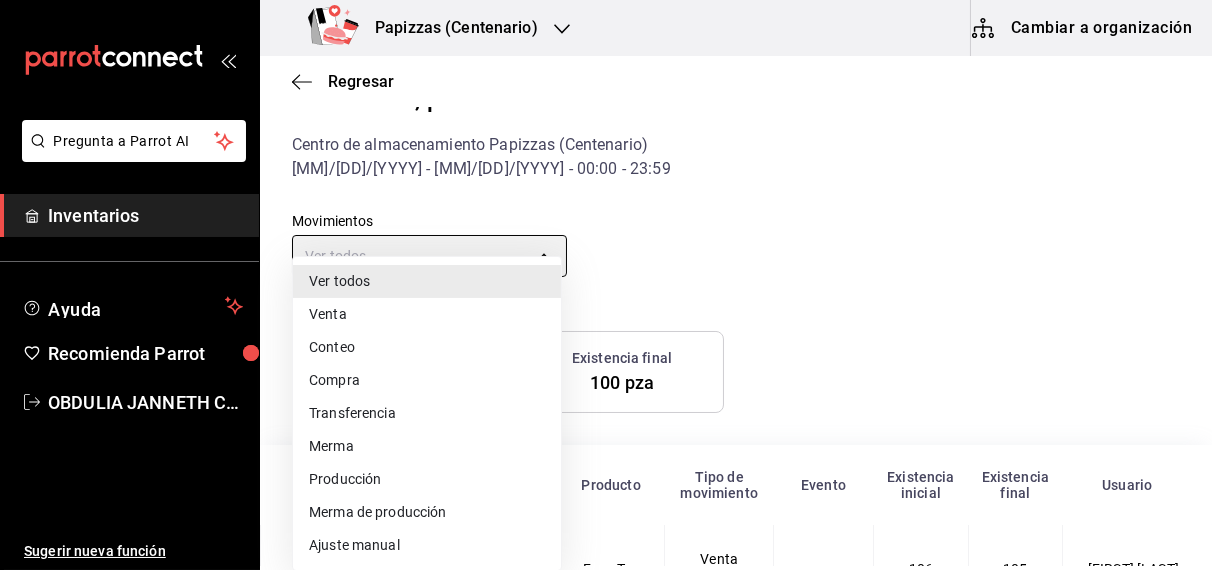 type on "MANUAL_ADJUSTMENT" 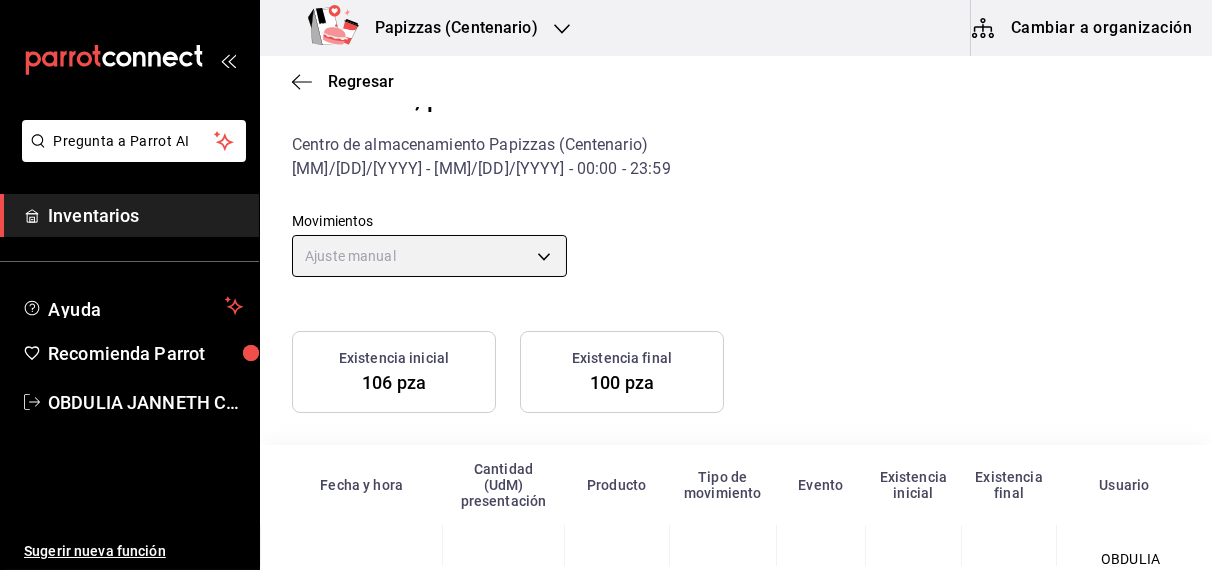 scroll, scrollTop: 121, scrollLeft: 0, axis: vertical 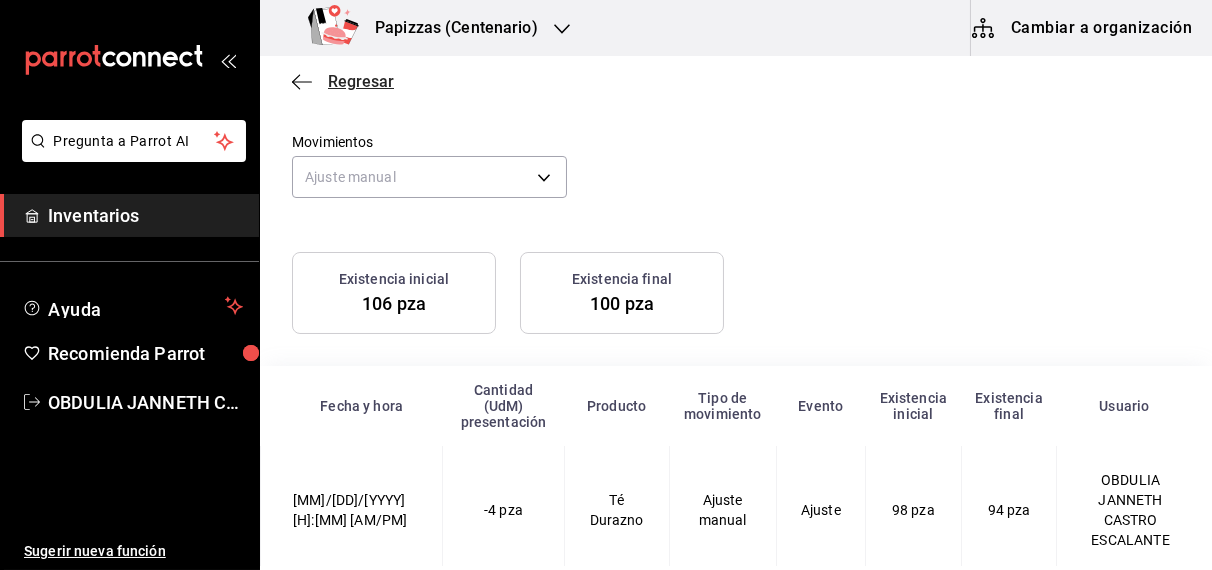 click on "Regresar" at bounding box center (361, 81) 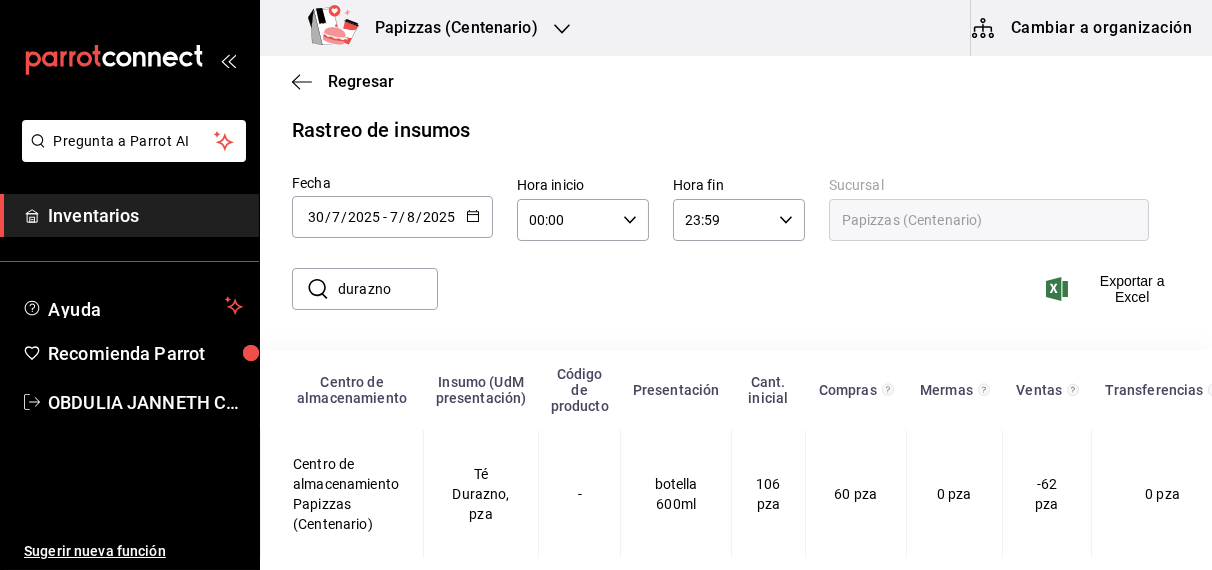 scroll, scrollTop: 42, scrollLeft: 0, axis: vertical 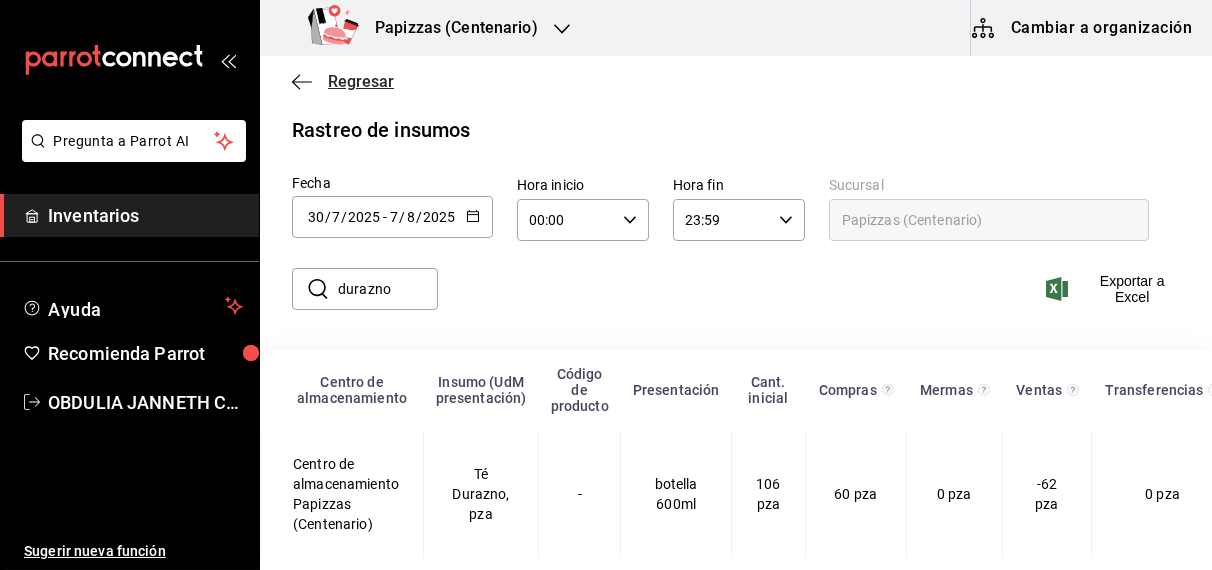 click on "Regresar" at bounding box center (361, 81) 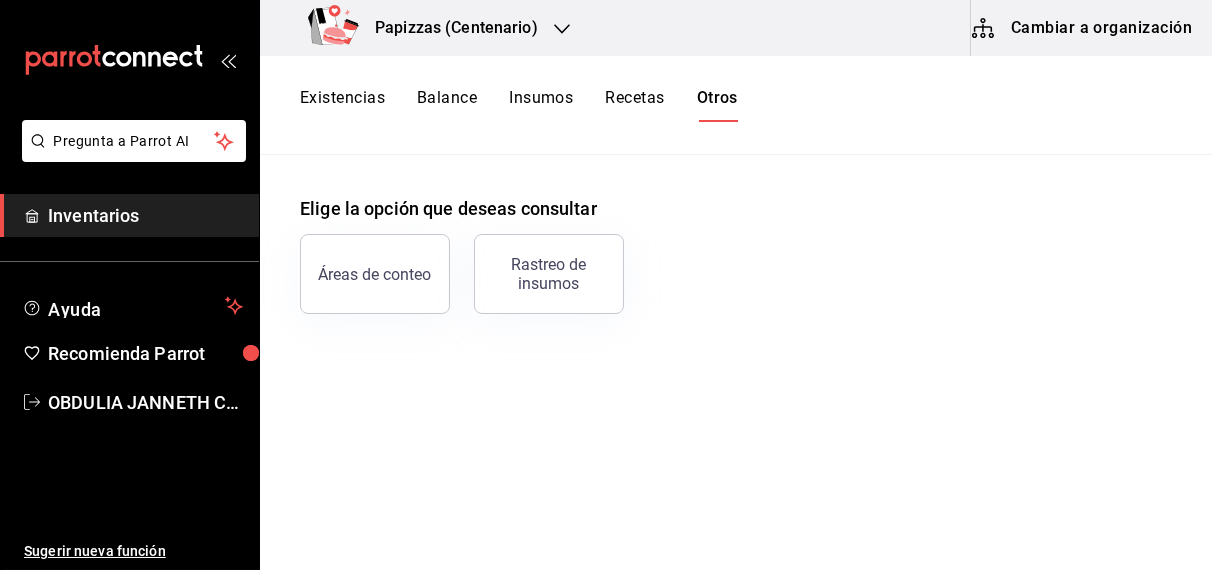click on "Existencias" at bounding box center (342, 105) 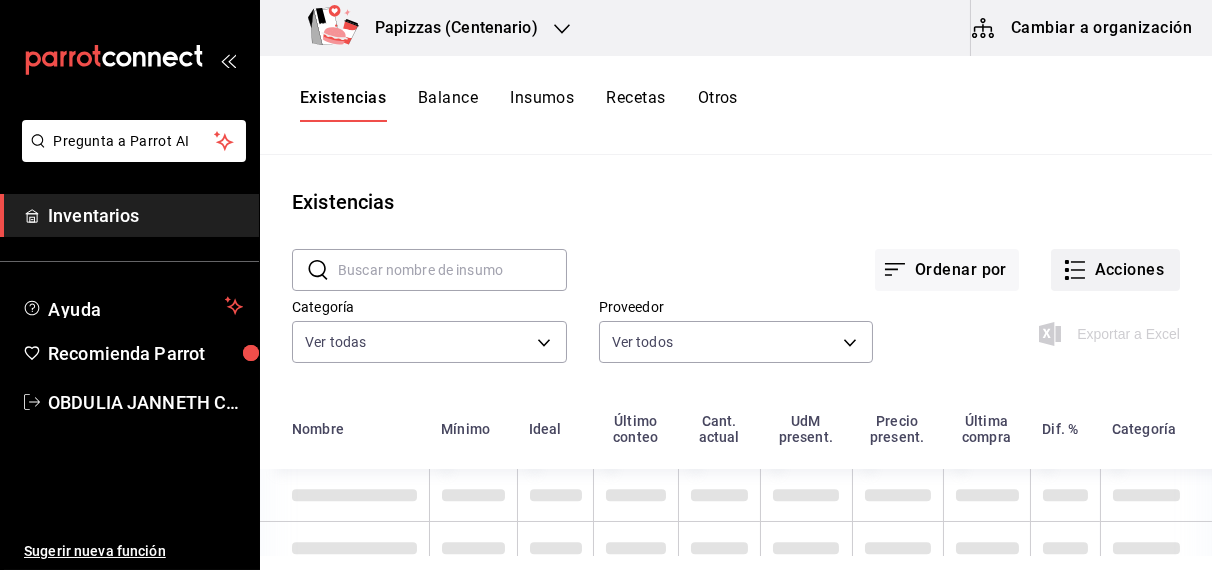 click on "Acciones" at bounding box center (1115, 270) 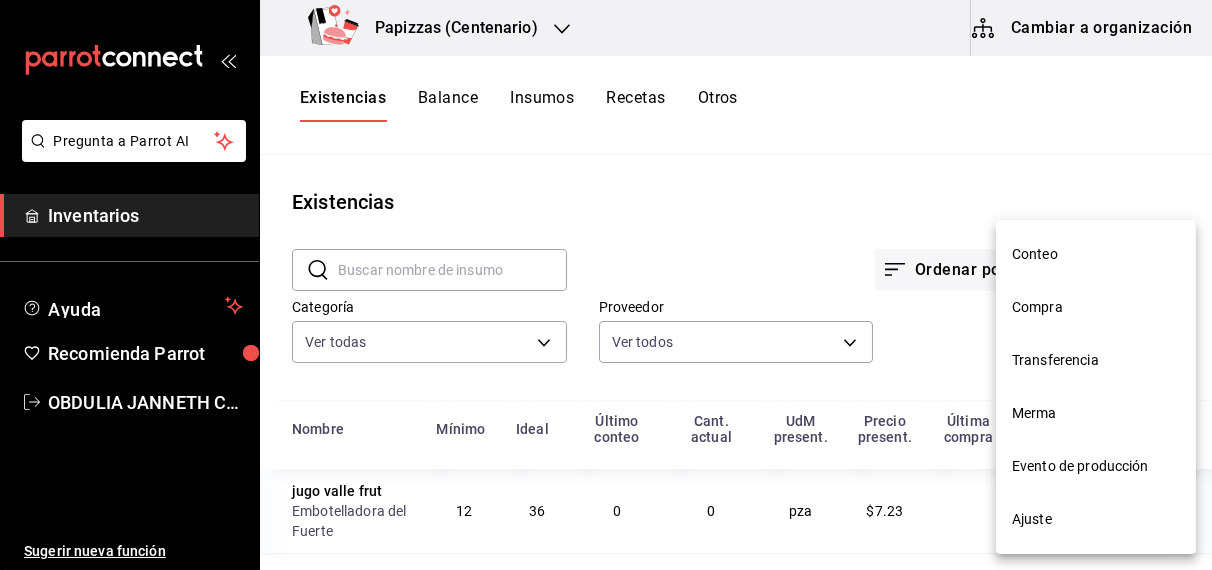 click on "Ajuste" at bounding box center (1096, 519) 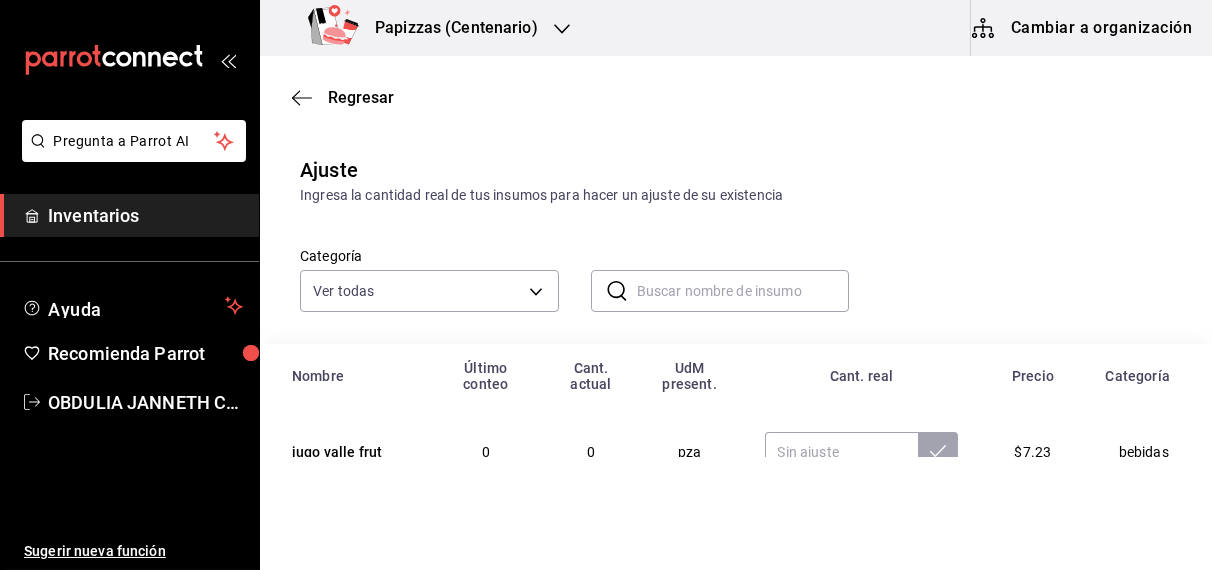 click at bounding box center [743, 291] 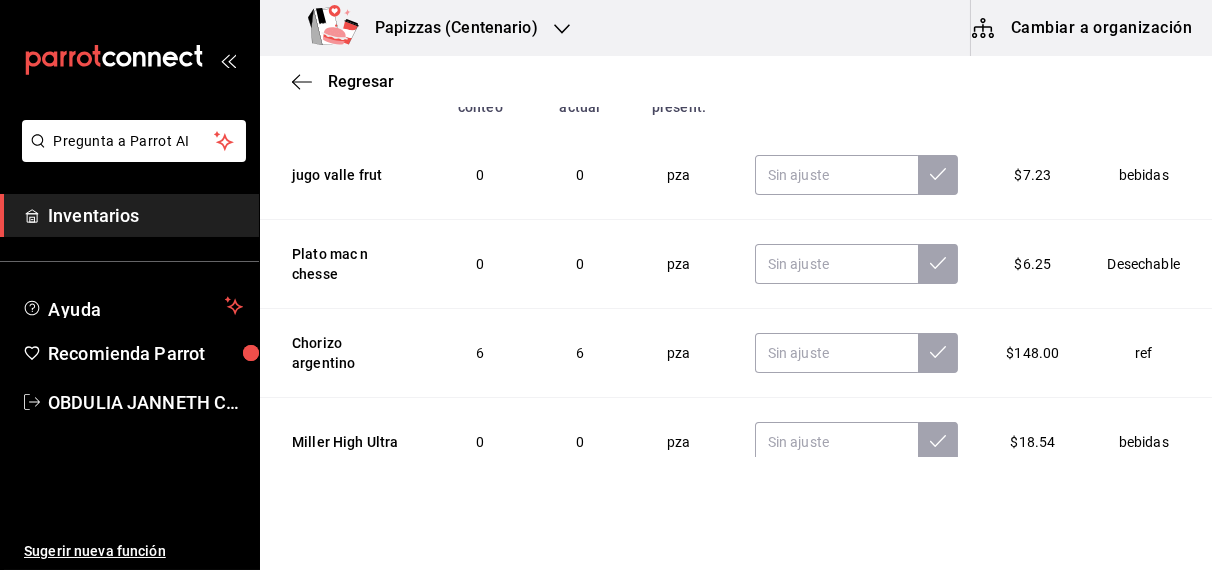 scroll, scrollTop: 278, scrollLeft: 0, axis: vertical 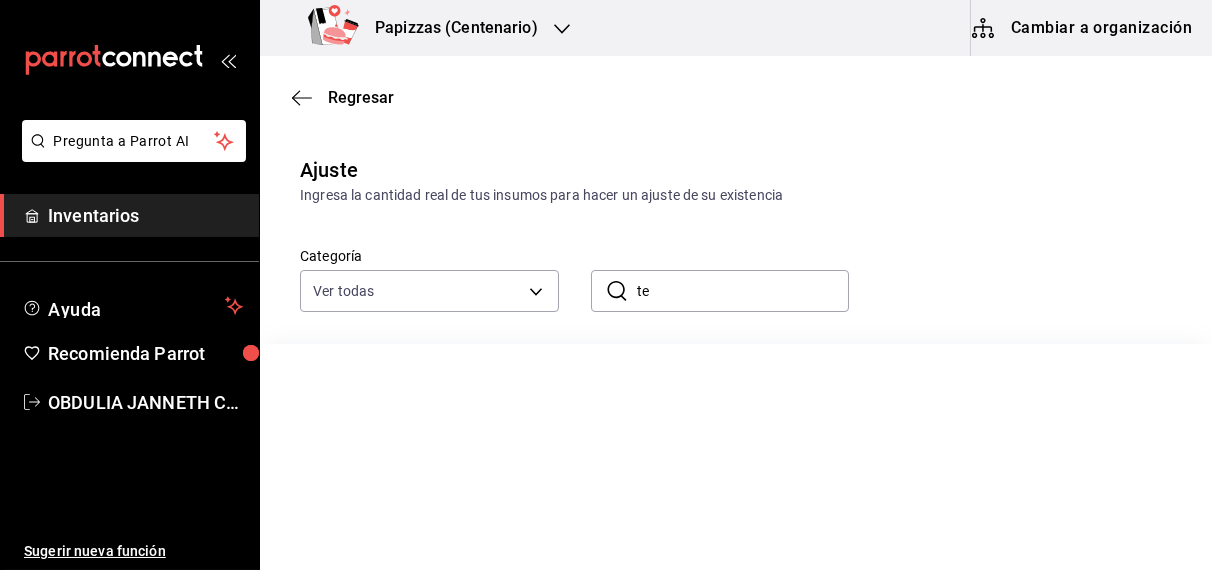 type on "t" 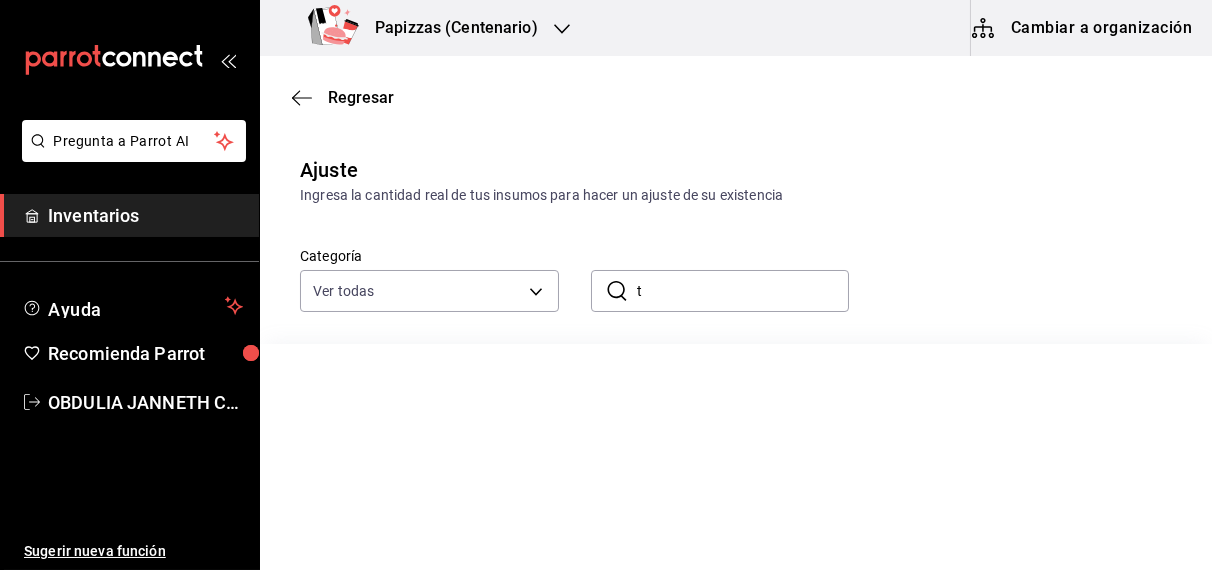type 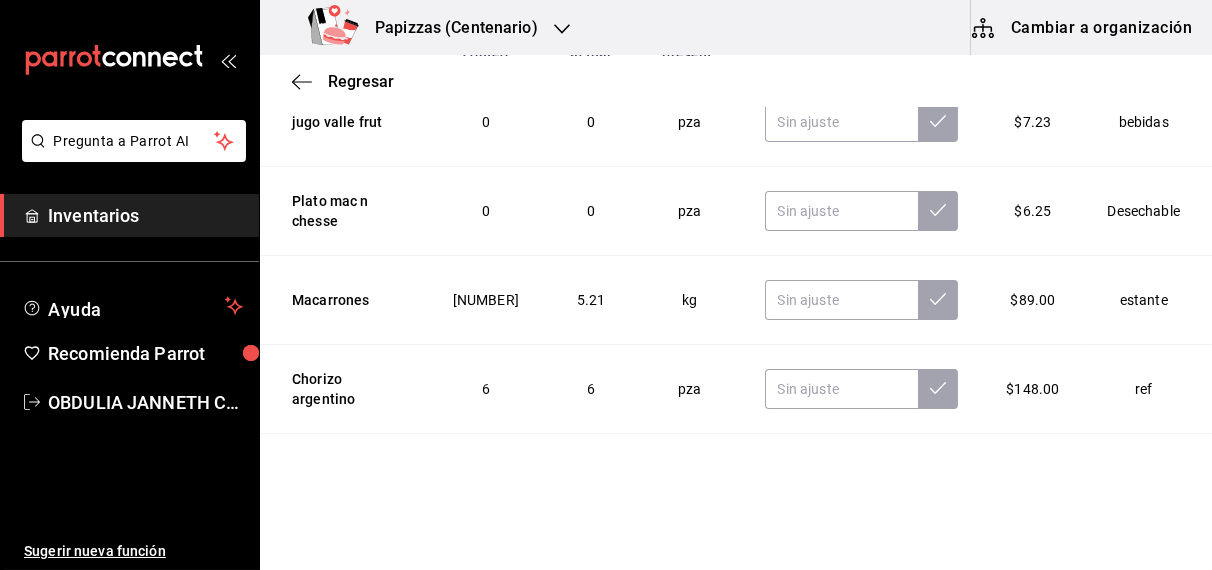 scroll, scrollTop: 330, scrollLeft: 0, axis: vertical 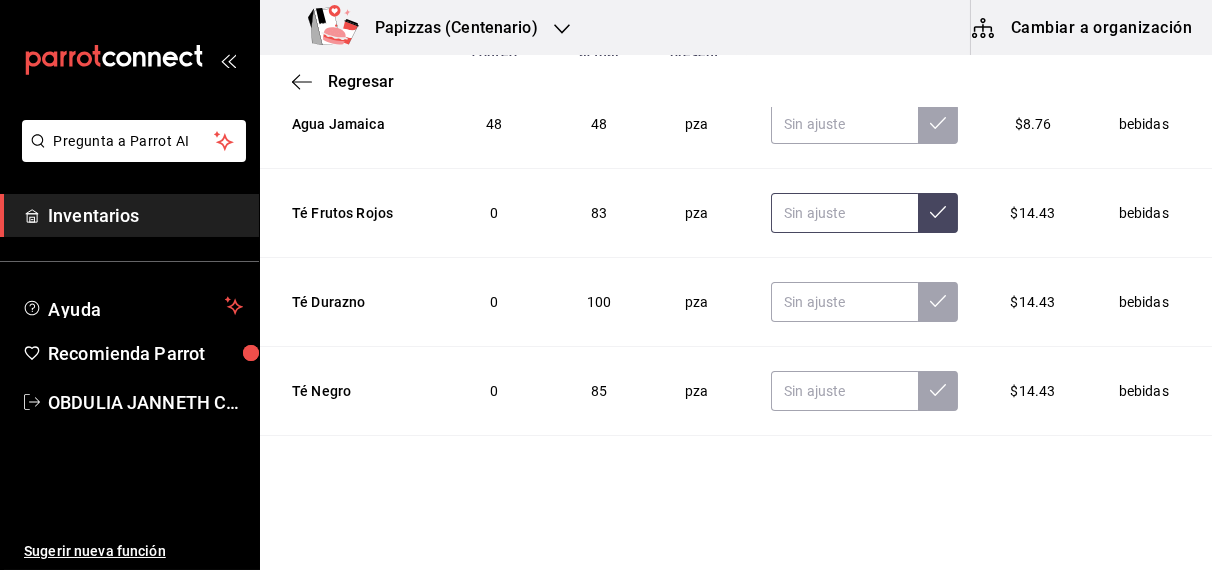 click at bounding box center (844, 213) 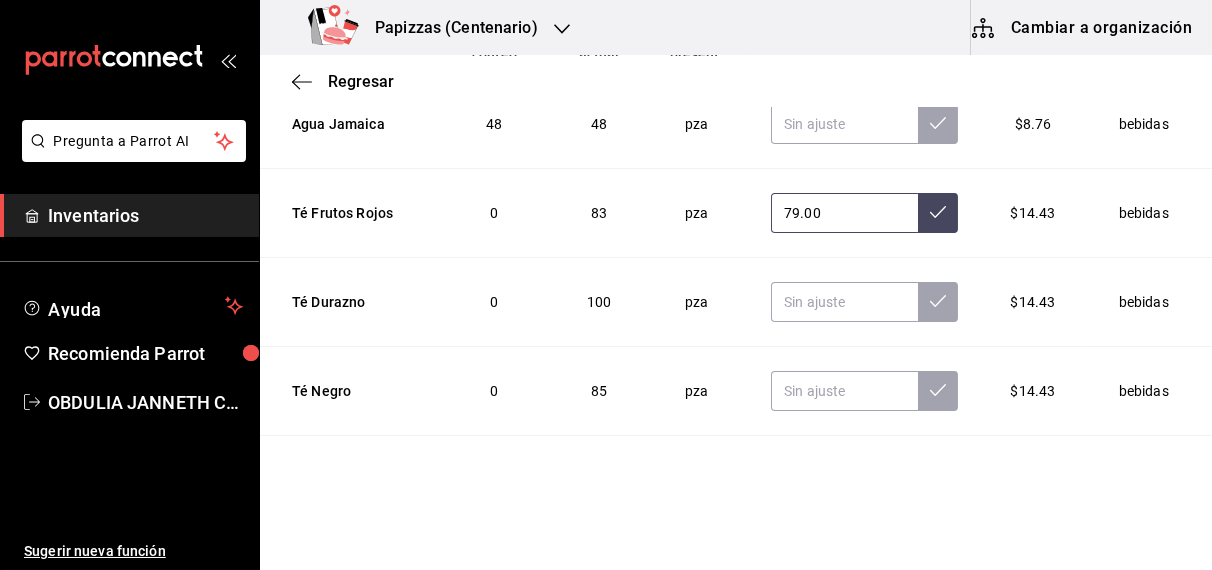 type on "79.00" 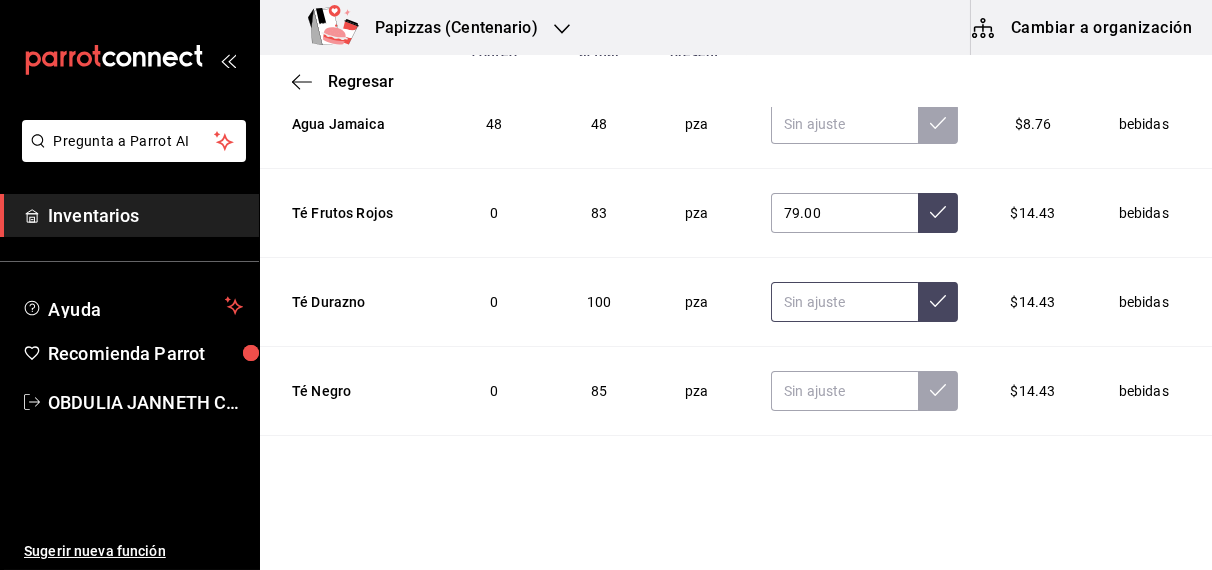click at bounding box center [844, 302] 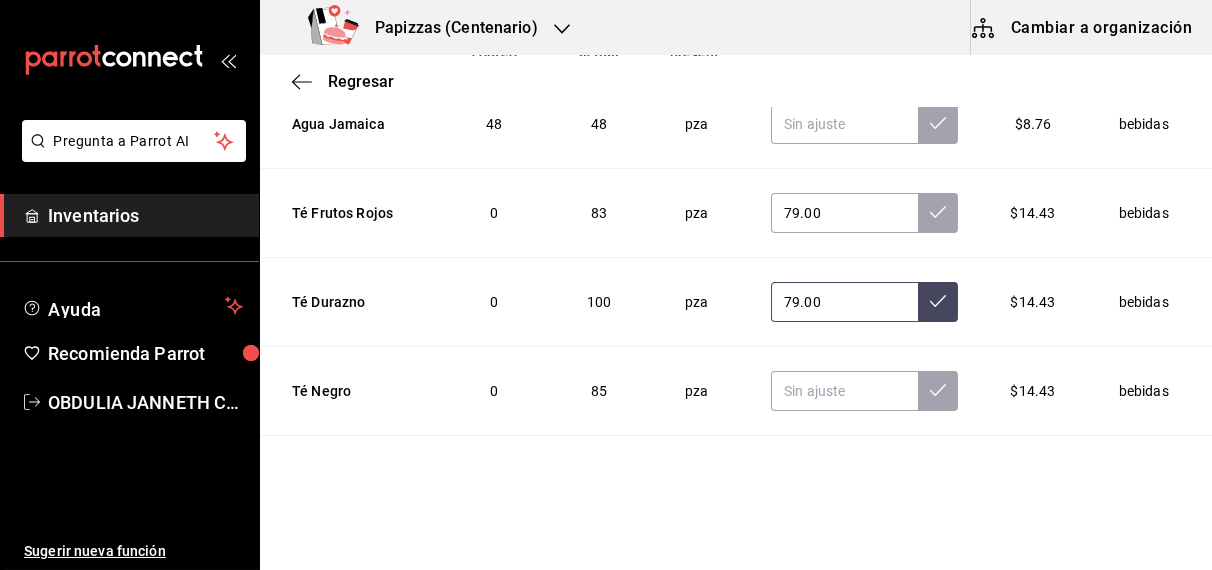 type on "79.00" 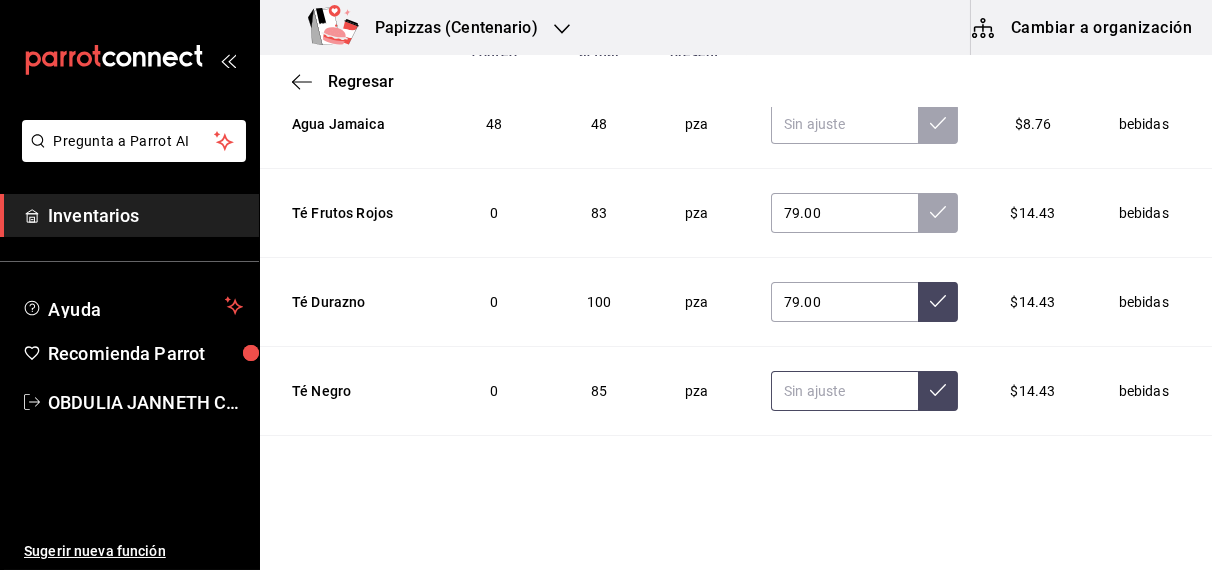 click at bounding box center [844, 391] 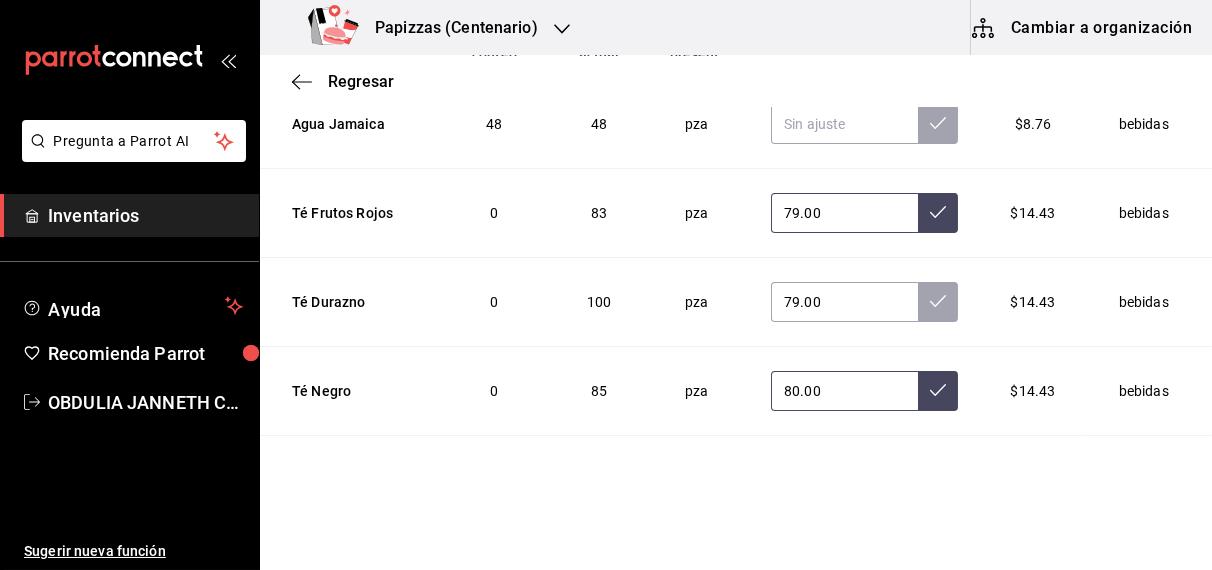 type on "80.00" 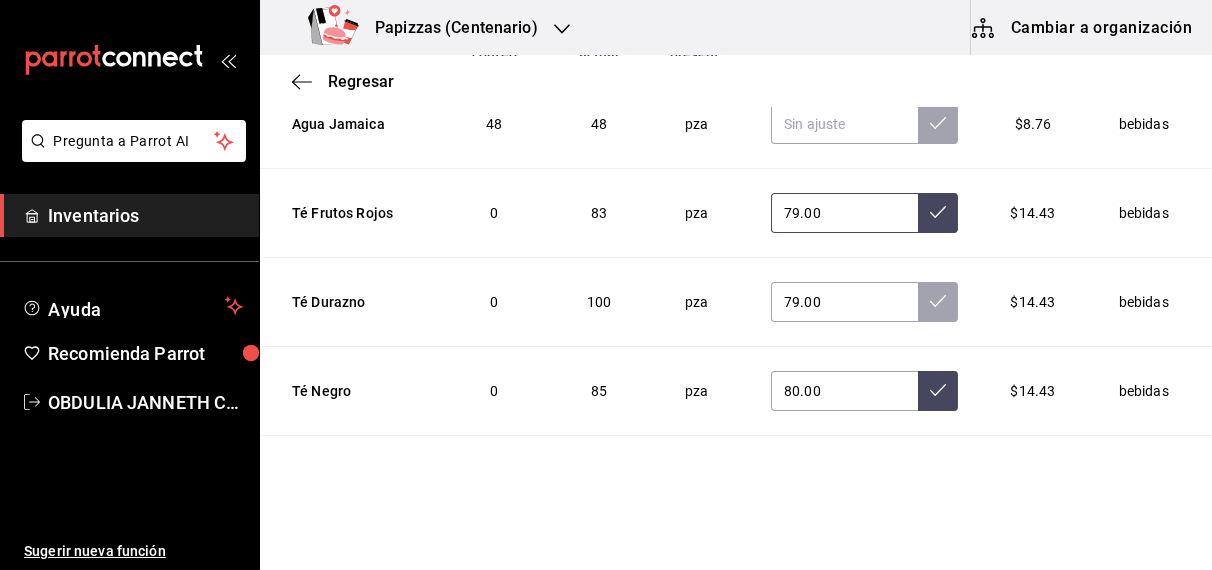 click 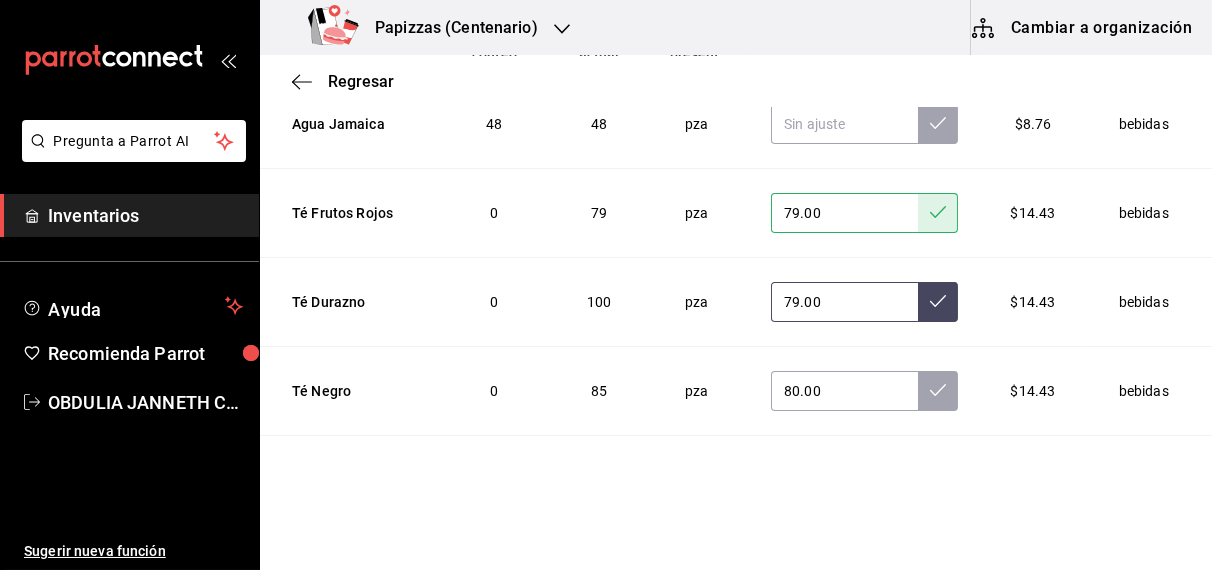 click at bounding box center [938, 302] 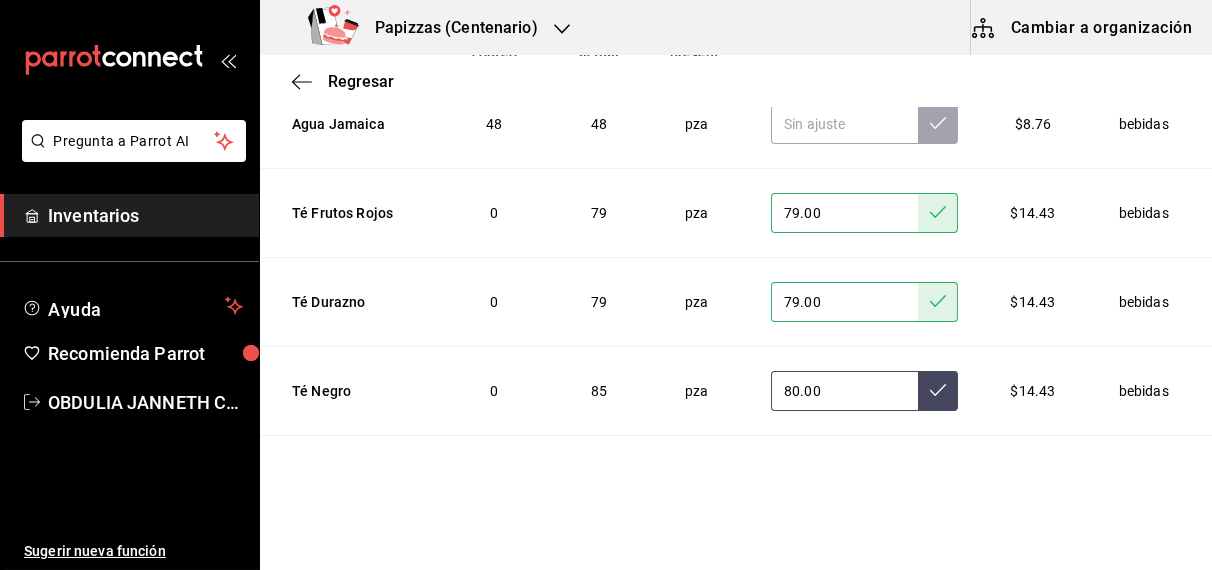 click 